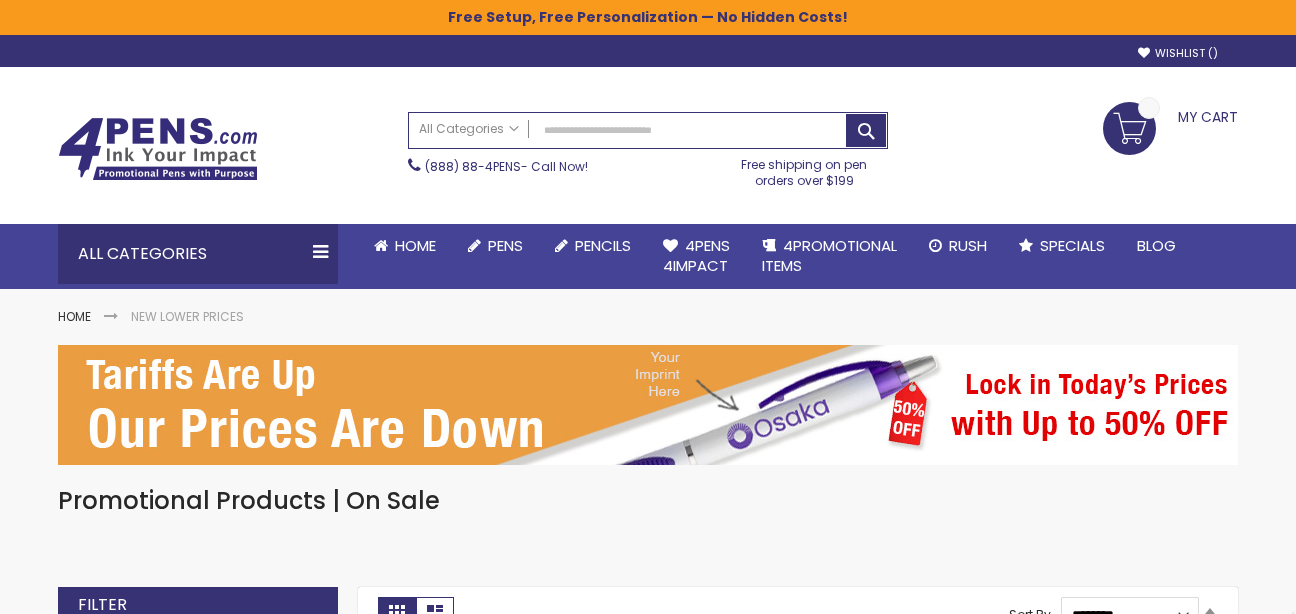 scroll, scrollTop: 300, scrollLeft: 0, axis: vertical 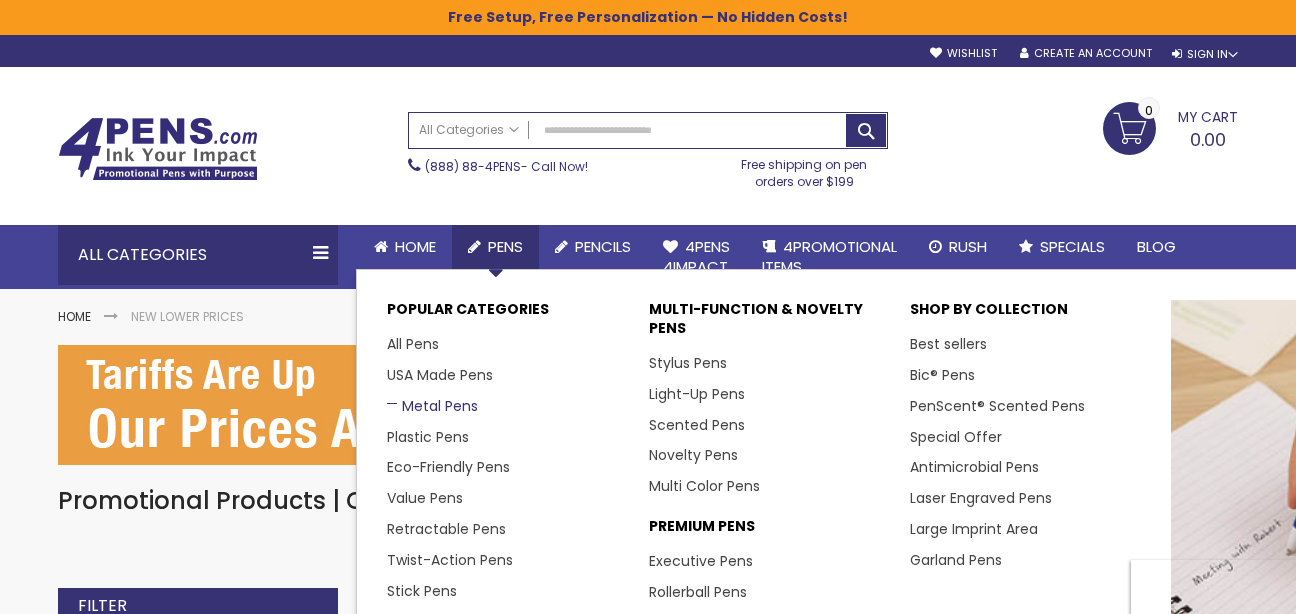 click on "Metal Pens" at bounding box center [432, 406] 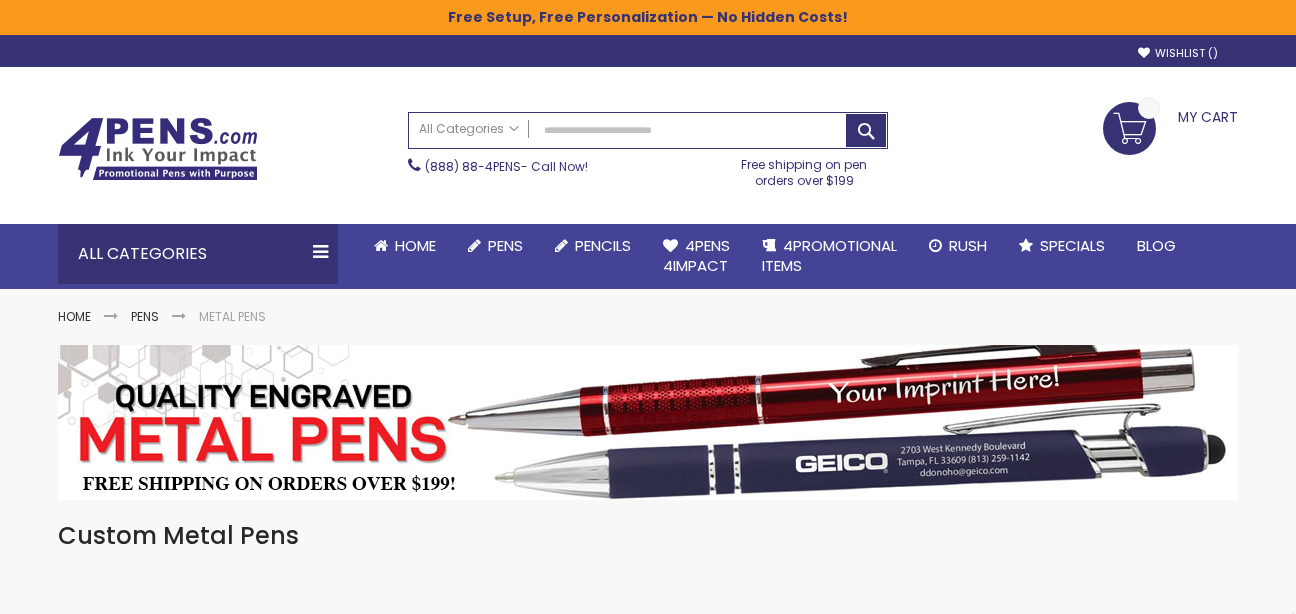 scroll, scrollTop: 0, scrollLeft: 0, axis: both 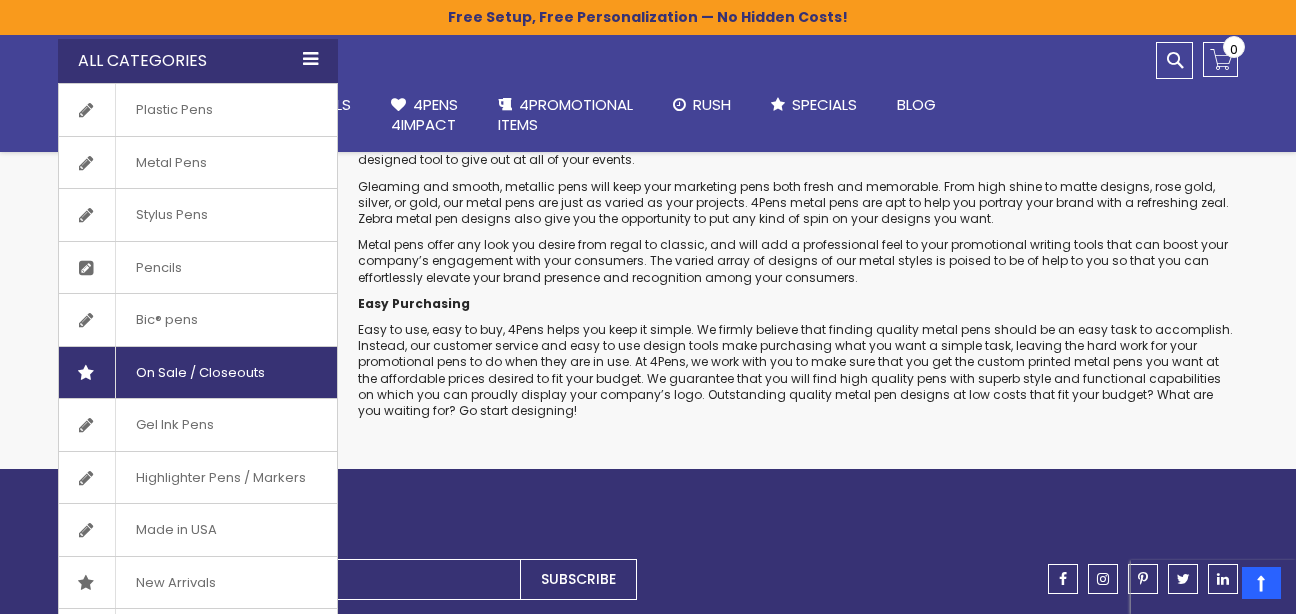 click on "On Sale / Closeouts" at bounding box center (200, 373) 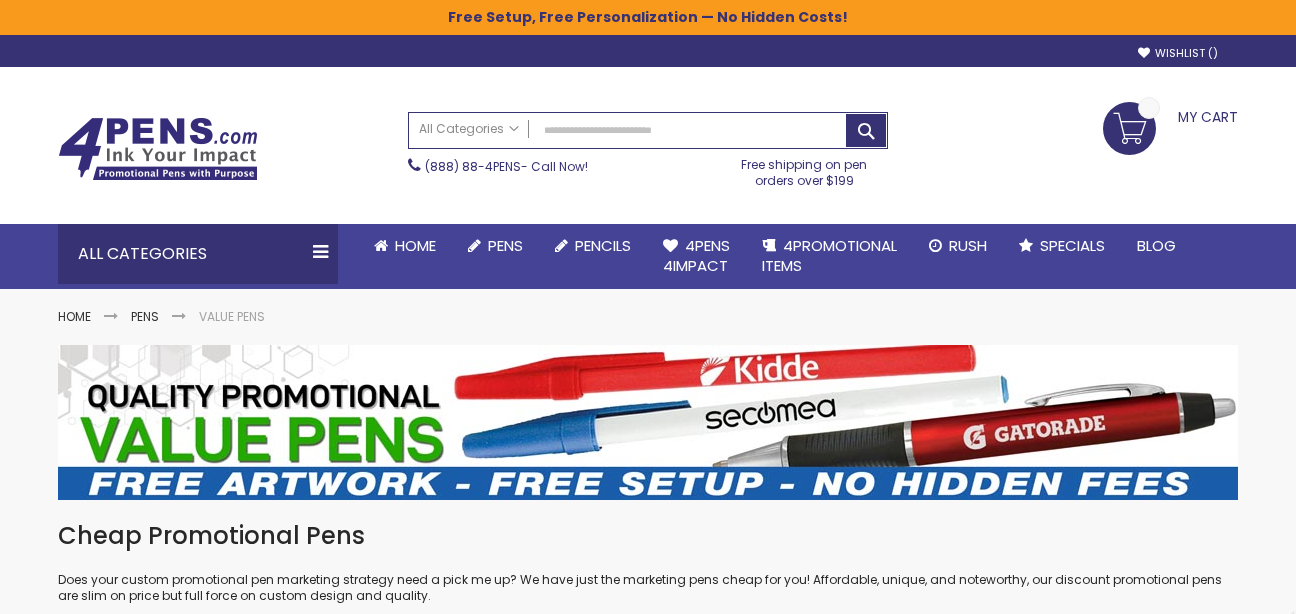 scroll, scrollTop: 0, scrollLeft: 0, axis: both 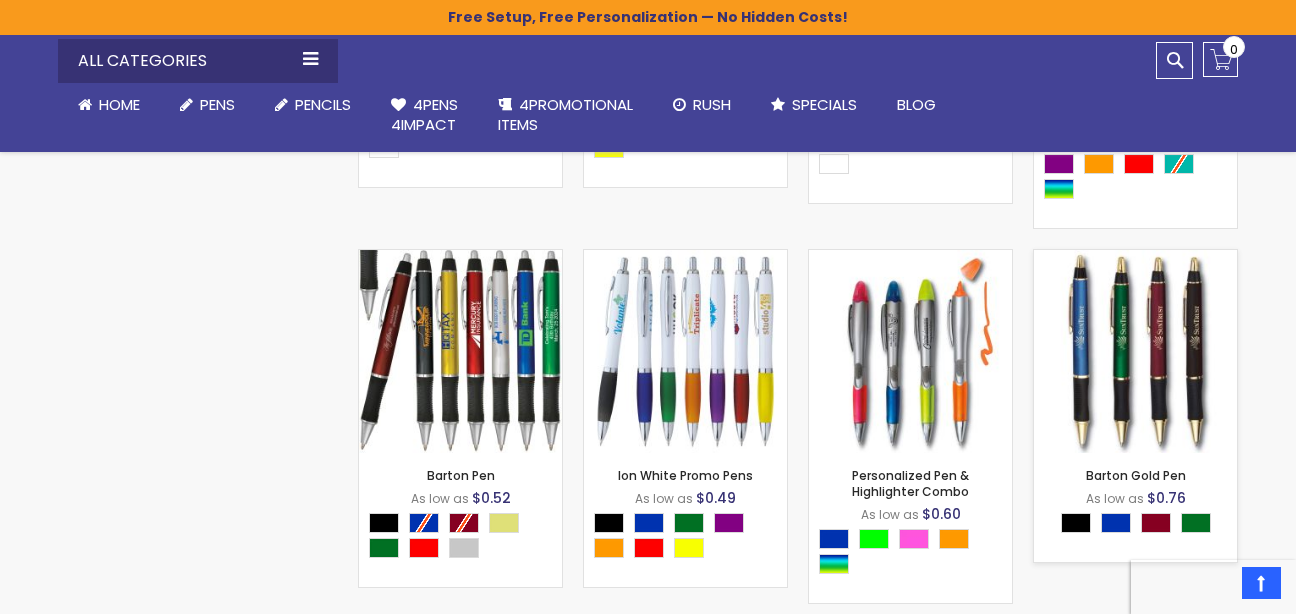 click at bounding box center (1135, 351) 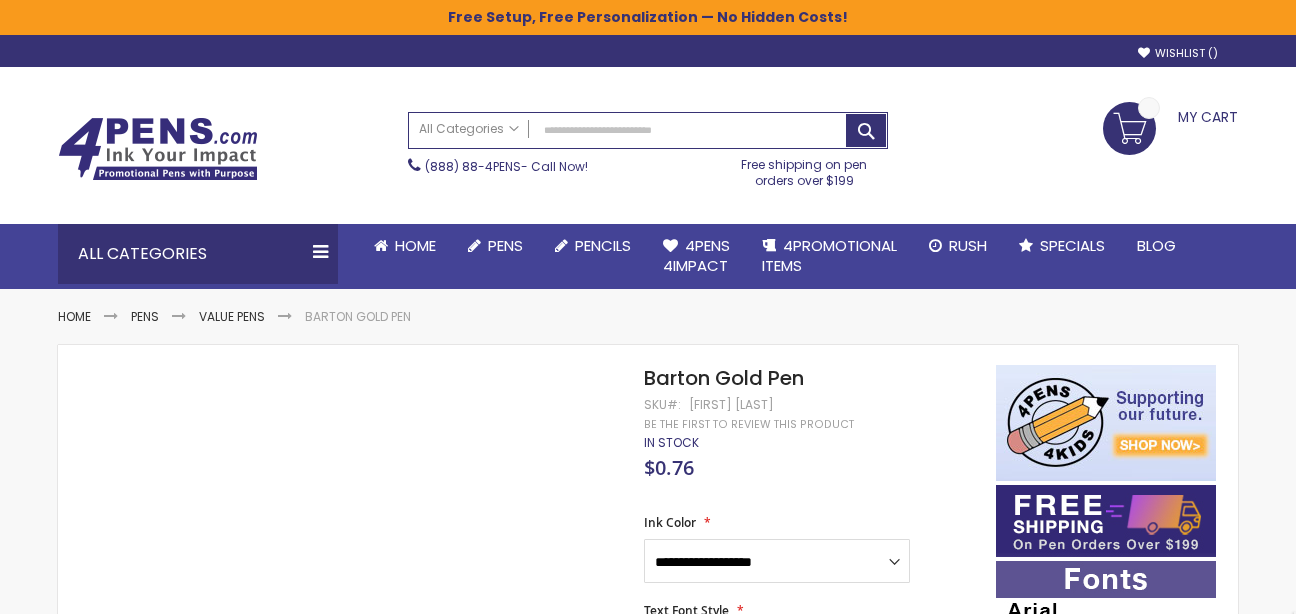 scroll, scrollTop: 0, scrollLeft: 0, axis: both 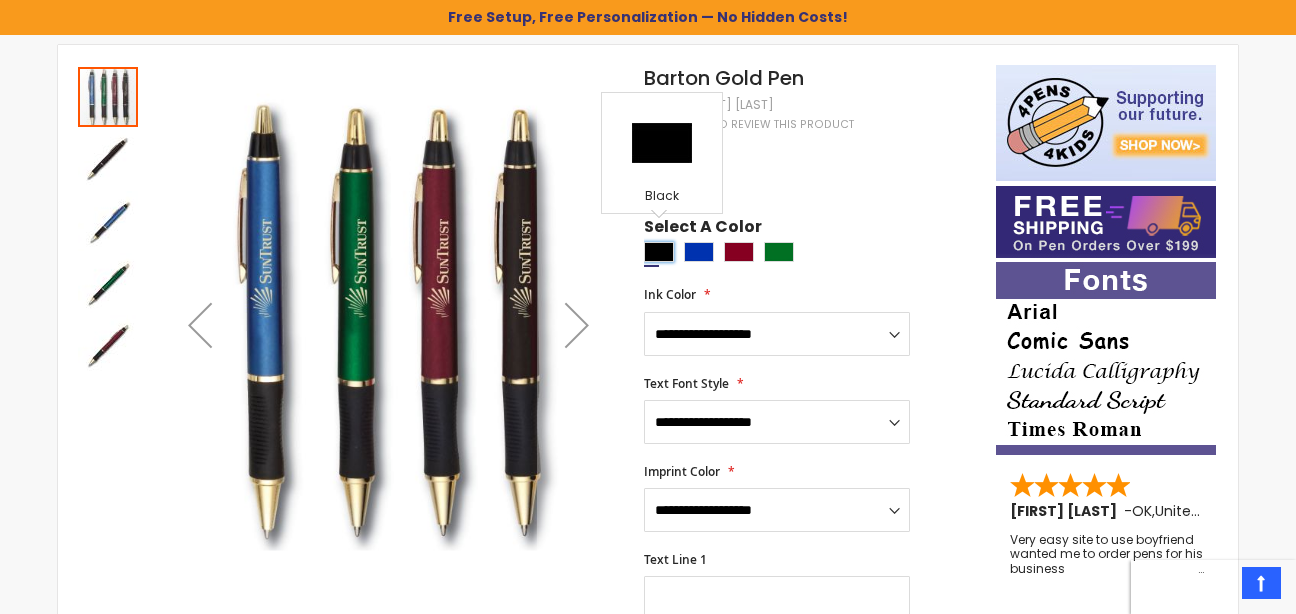click at bounding box center (659, 252) 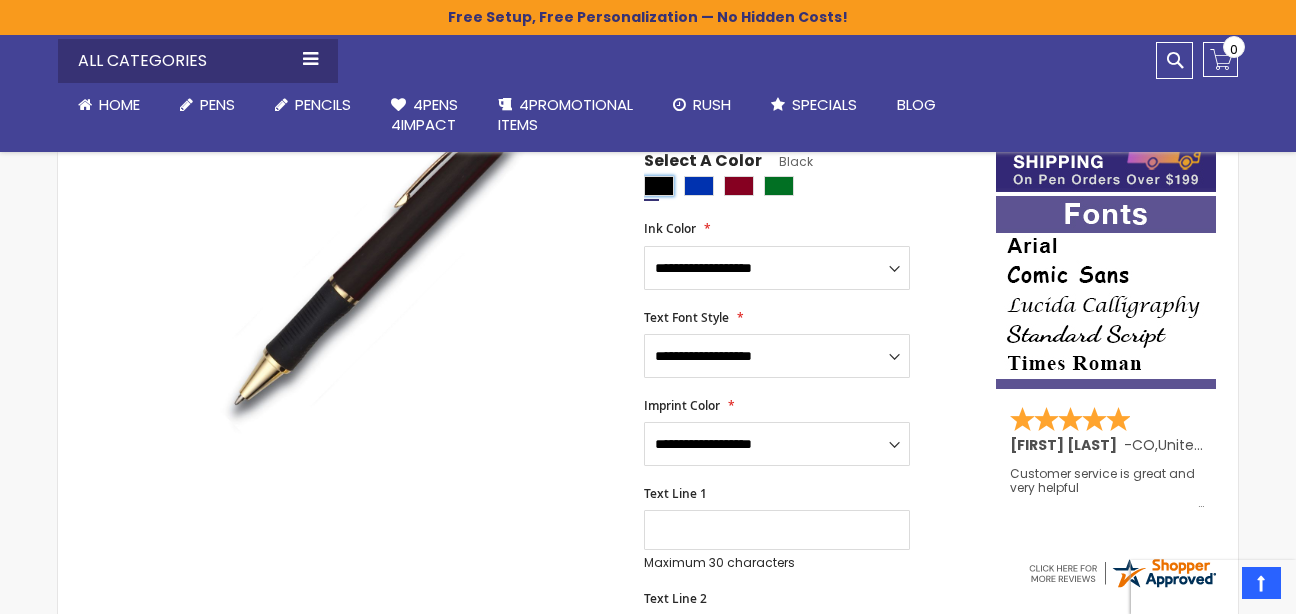 scroll, scrollTop: 400, scrollLeft: 0, axis: vertical 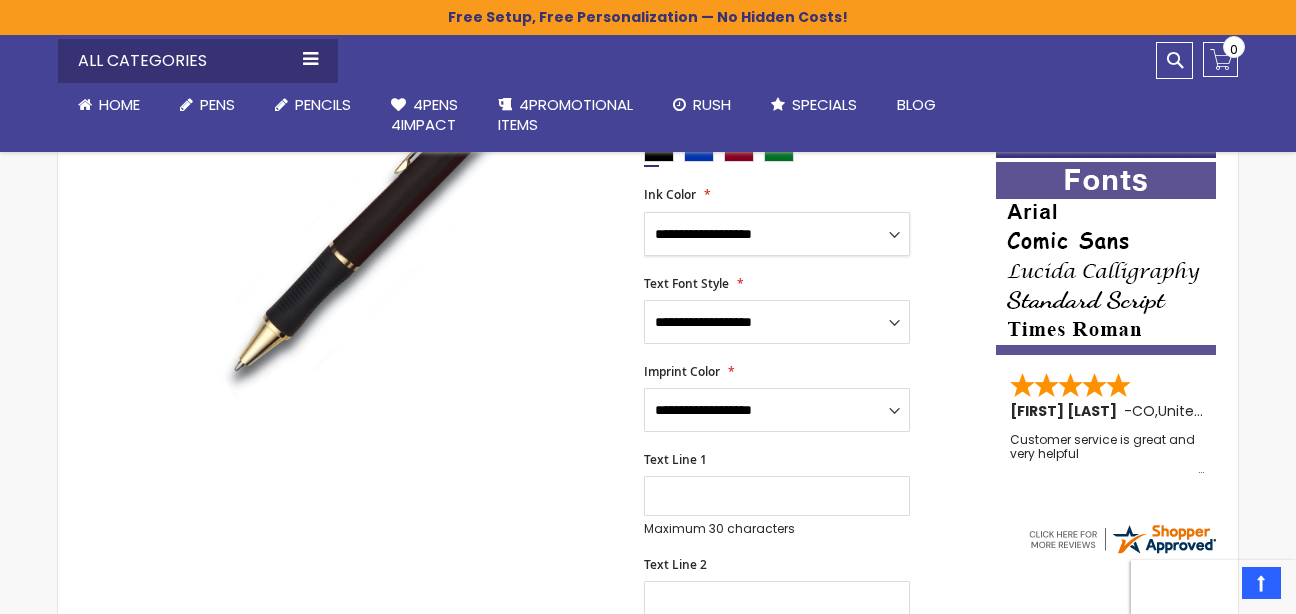 click on "**********" at bounding box center (777, 234) 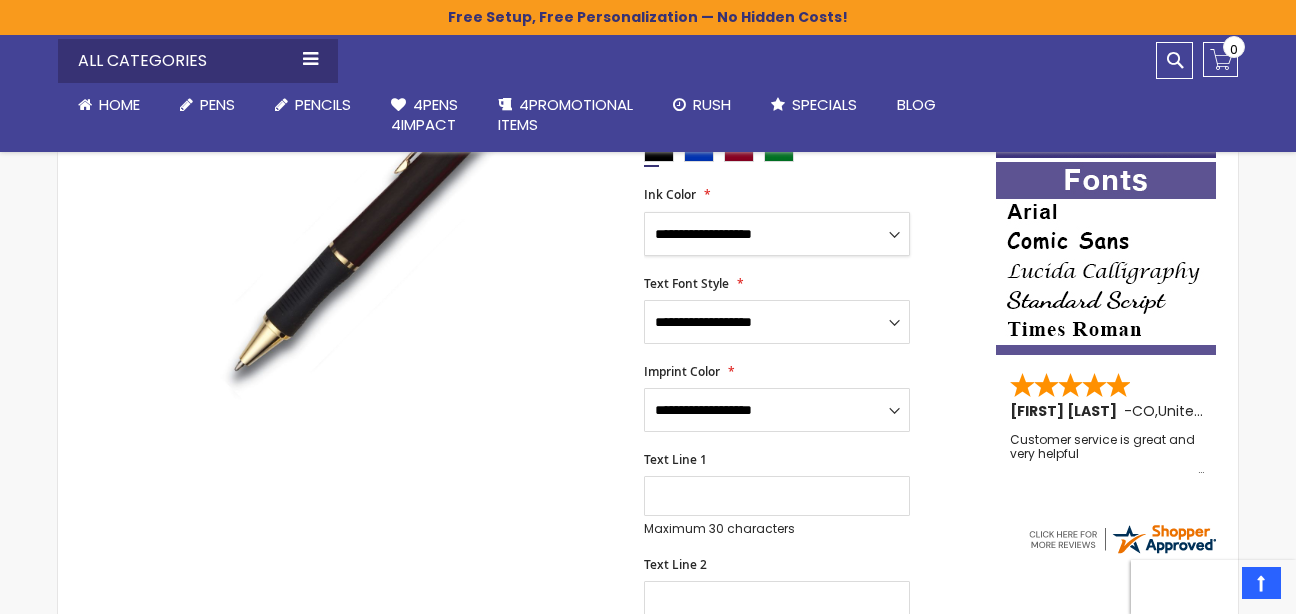 select on "****" 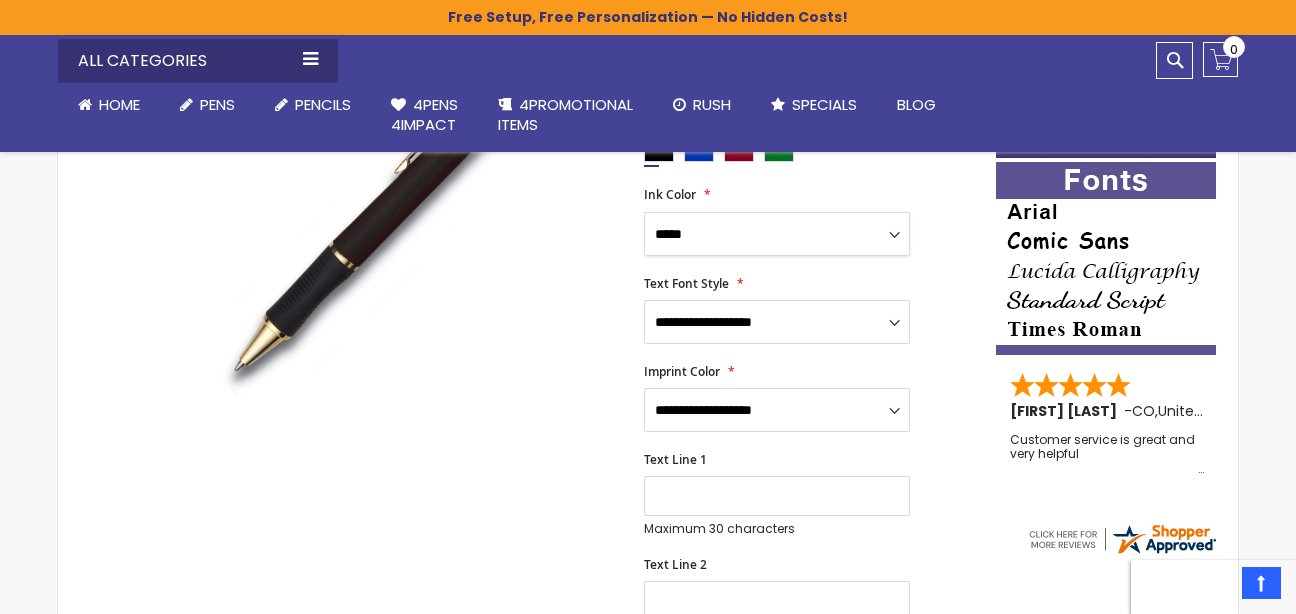 click on "**********" at bounding box center [777, 234] 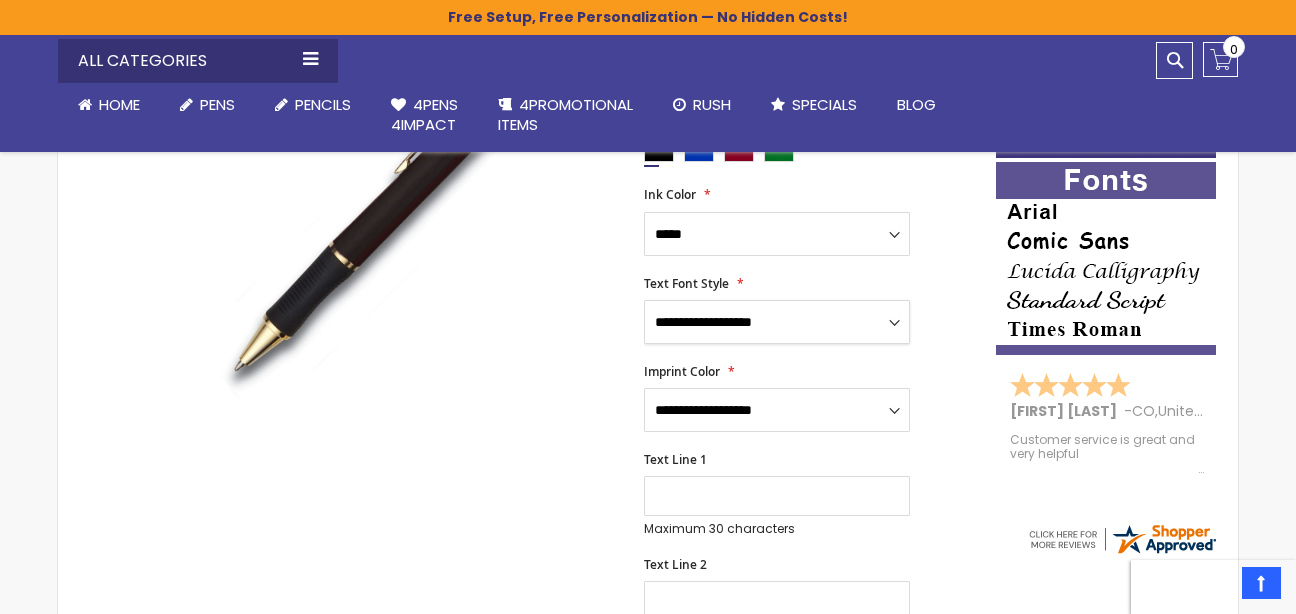click on "**********" at bounding box center [777, 322] 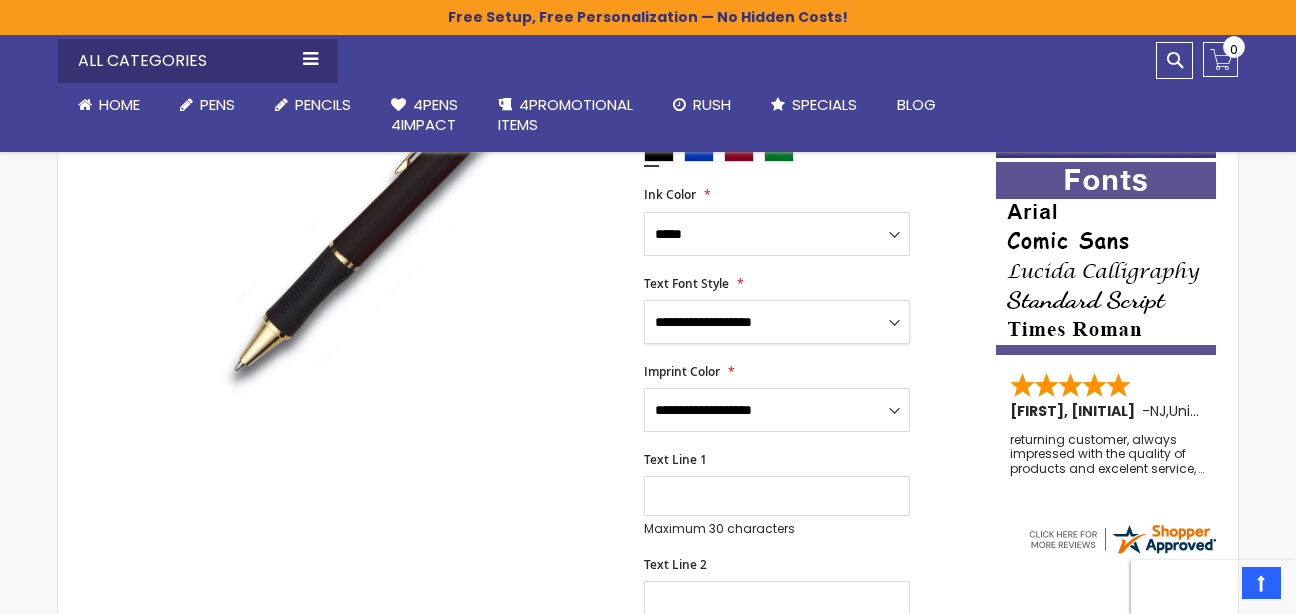 select on "****" 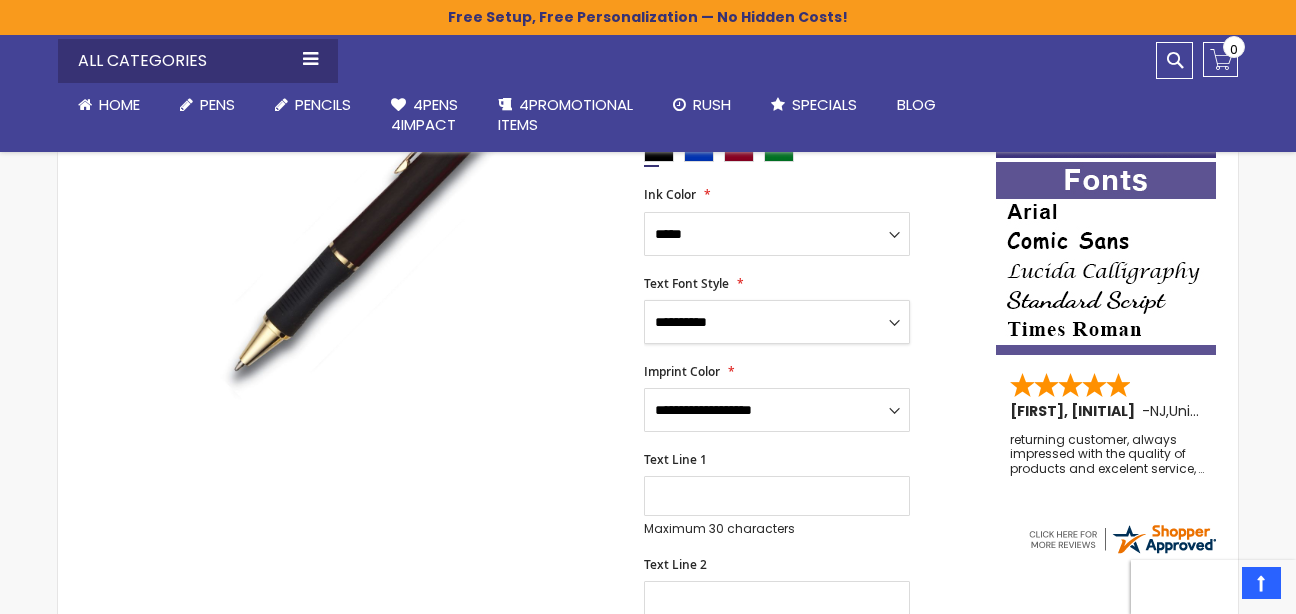 click on "**********" at bounding box center (777, 322) 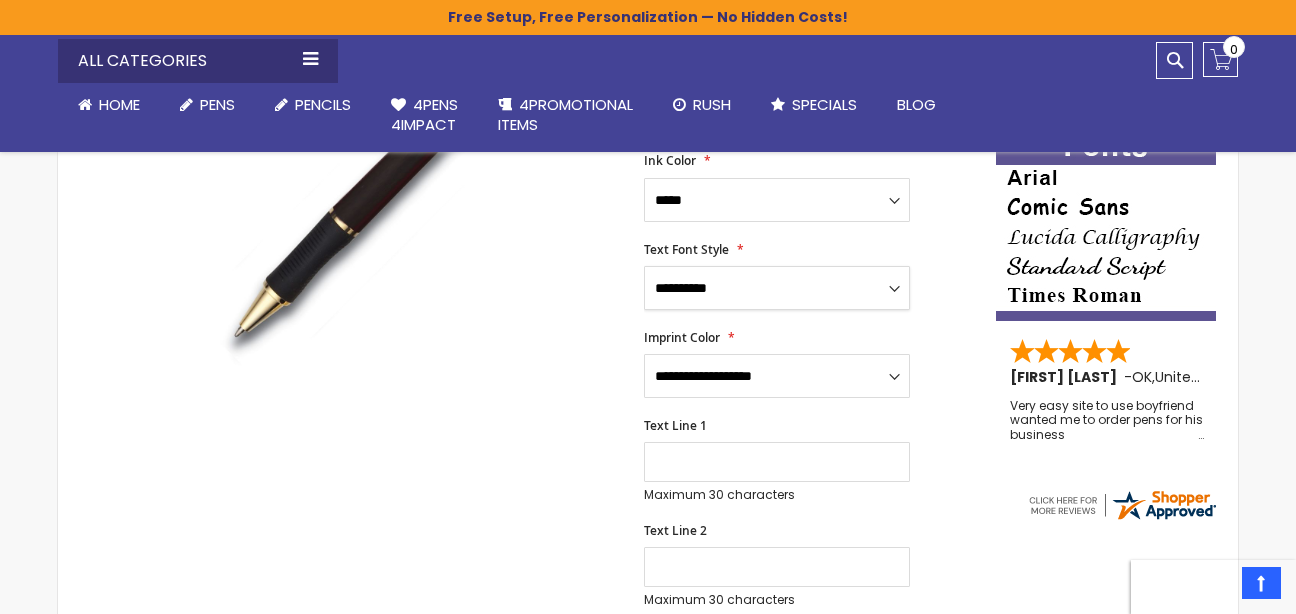 scroll, scrollTop: 400, scrollLeft: 0, axis: vertical 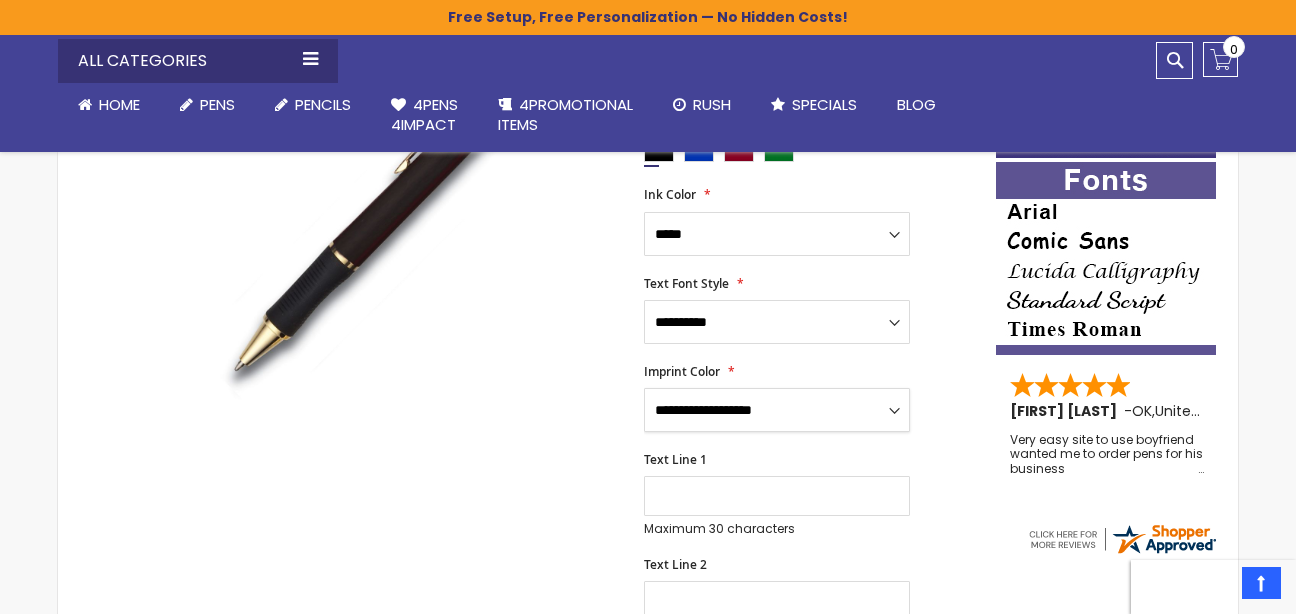 click on "**********" at bounding box center [777, 410] 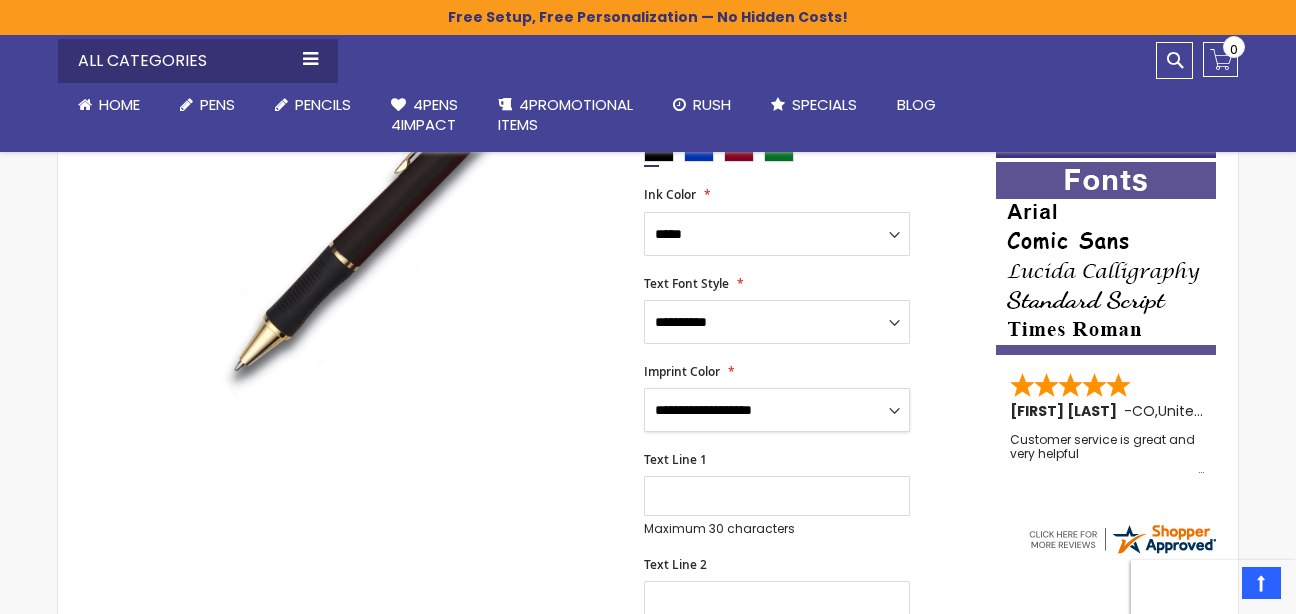 select on "****" 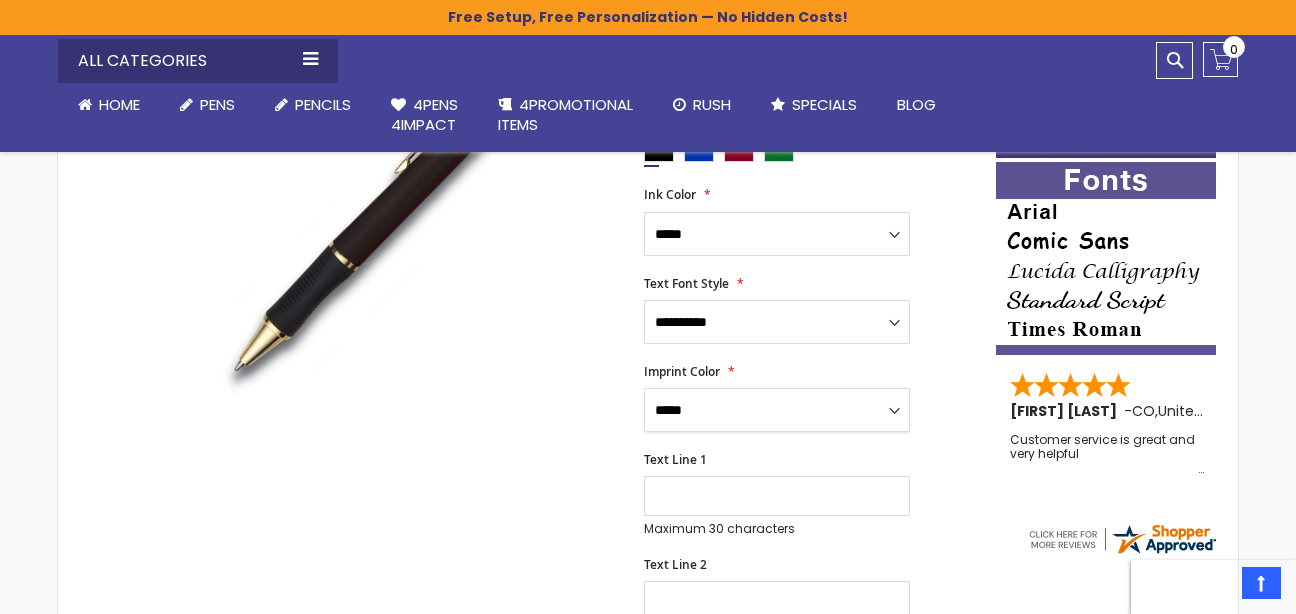 click on "**********" at bounding box center (777, 410) 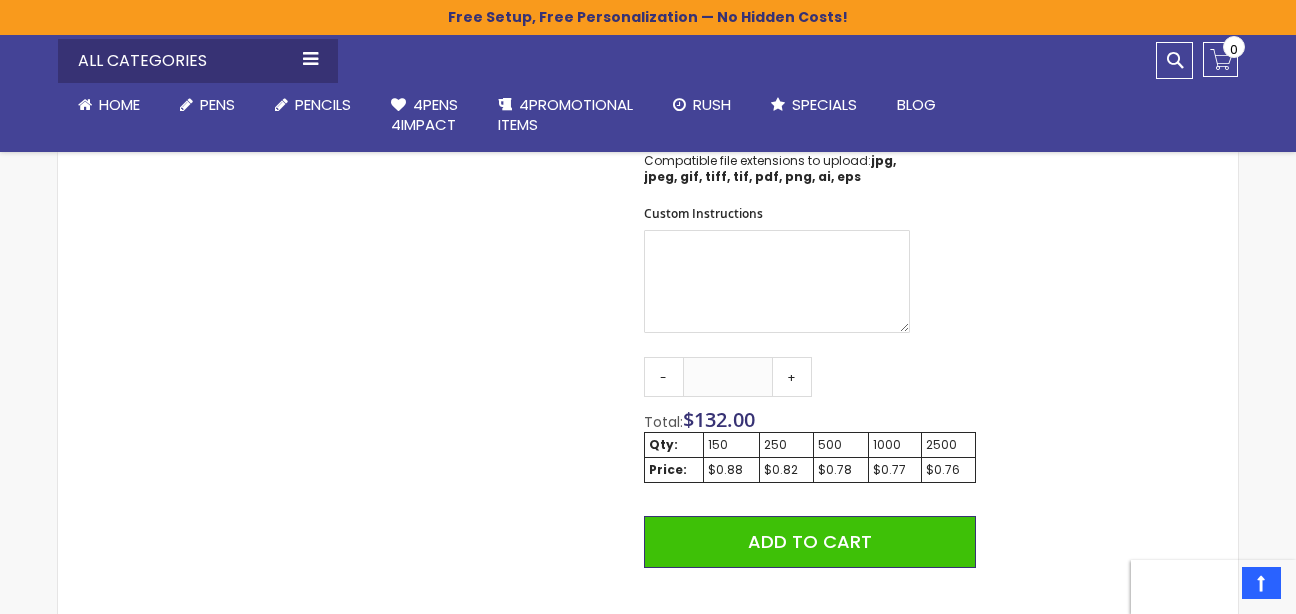 scroll, scrollTop: 1100, scrollLeft: 0, axis: vertical 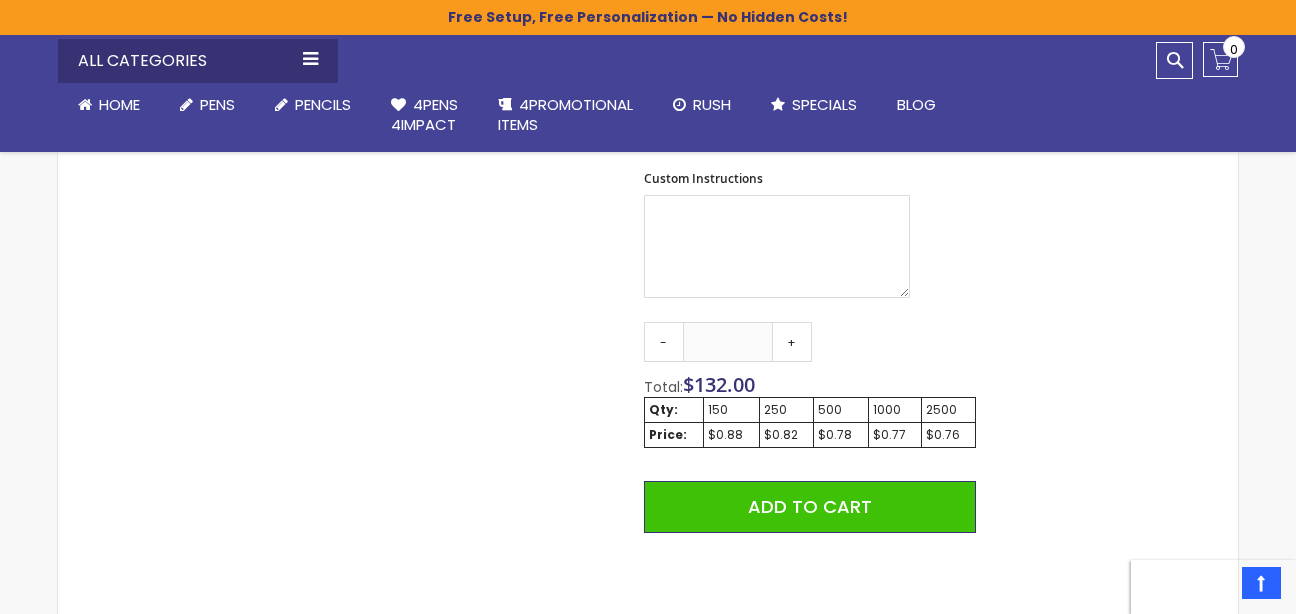 click on "$0.82" at bounding box center [786, 435] 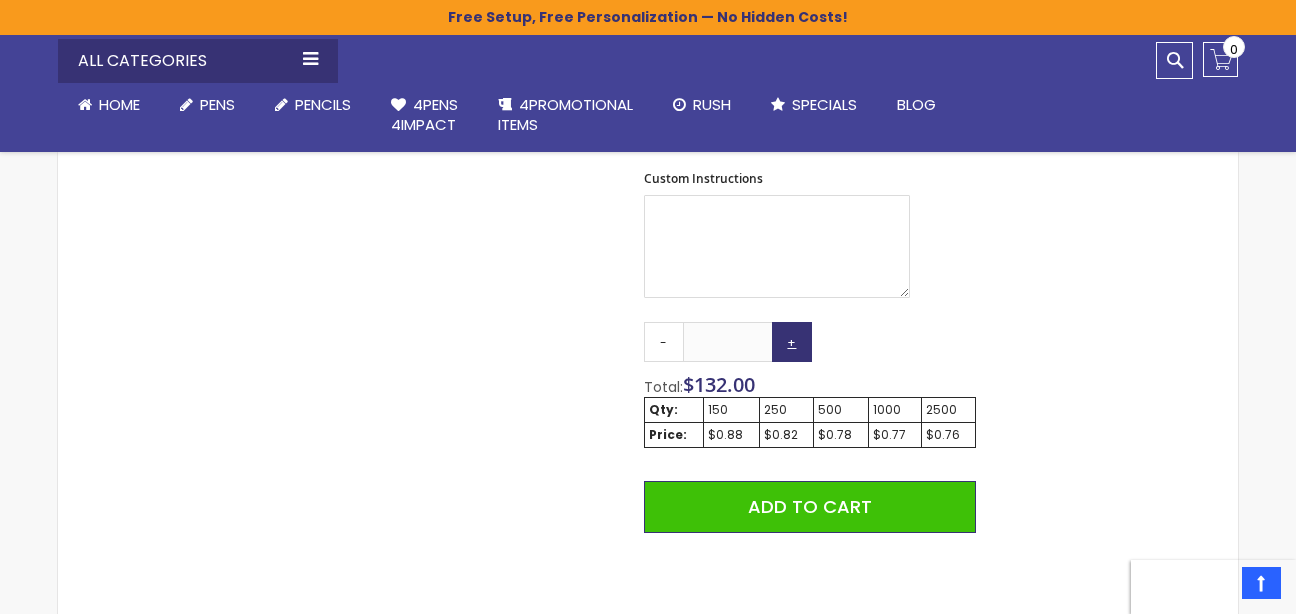 click on "+" at bounding box center [792, 342] 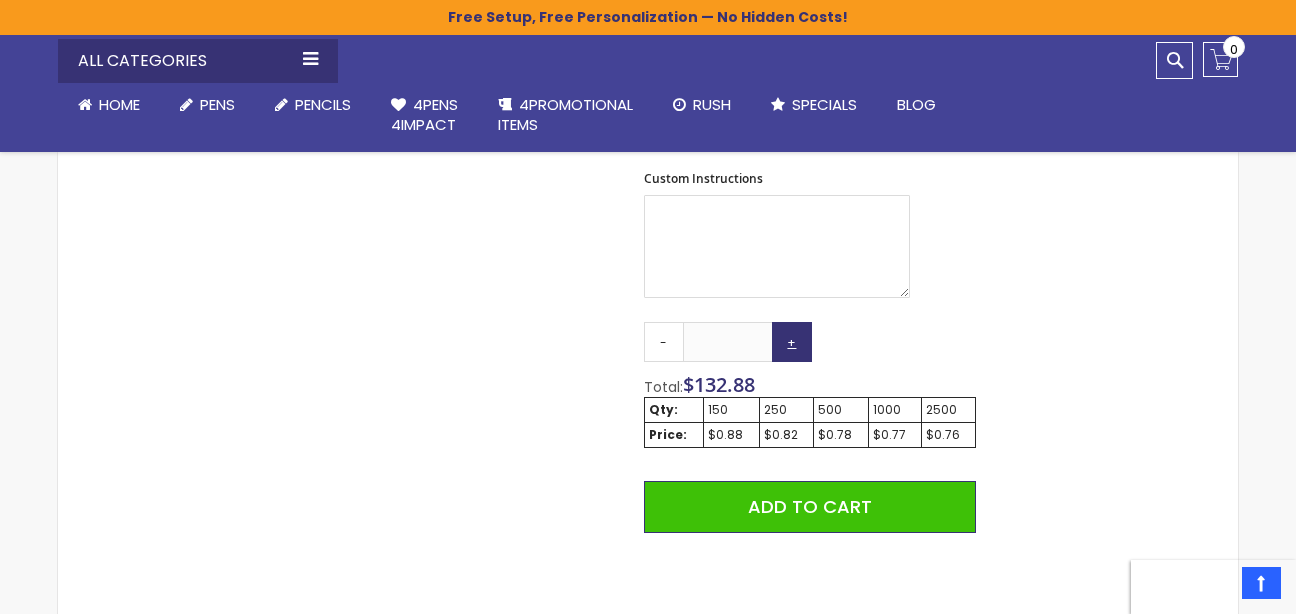 click on "+" at bounding box center (792, 342) 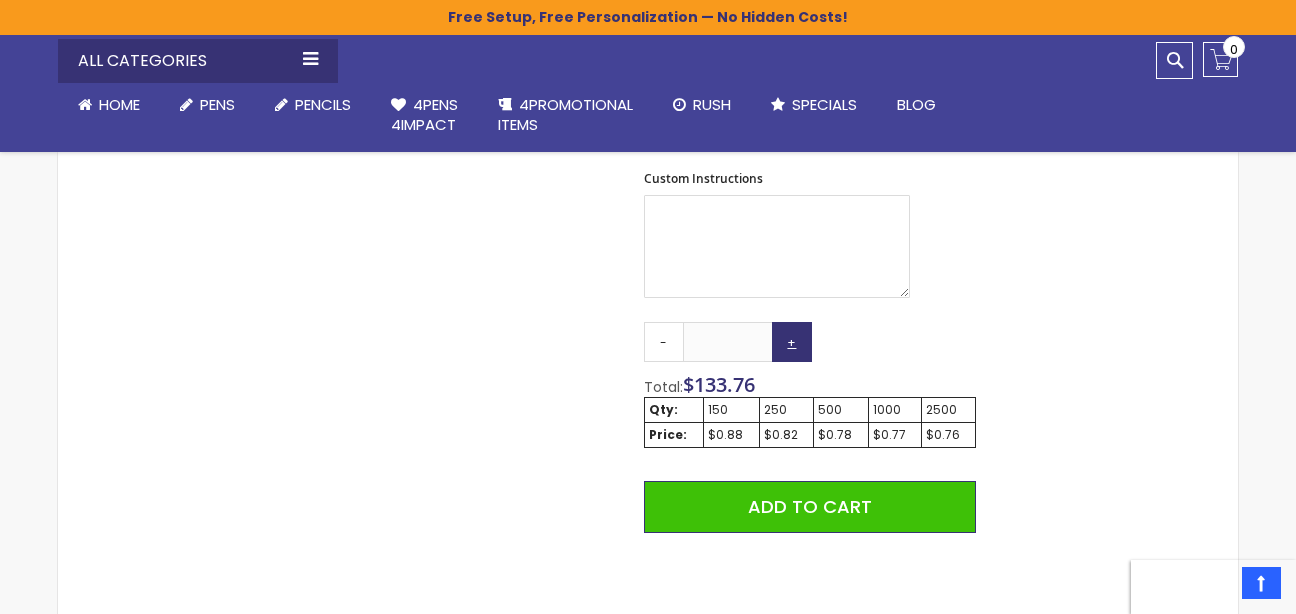 click on "+" at bounding box center [792, 342] 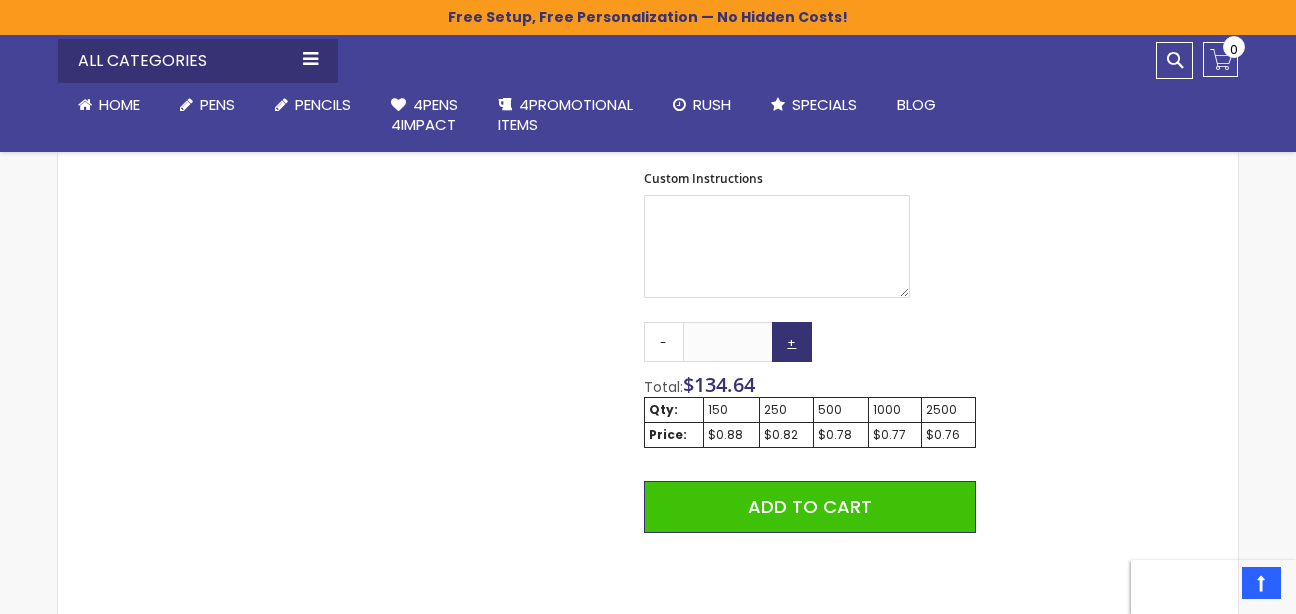 click on "+" at bounding box center (792, 342) 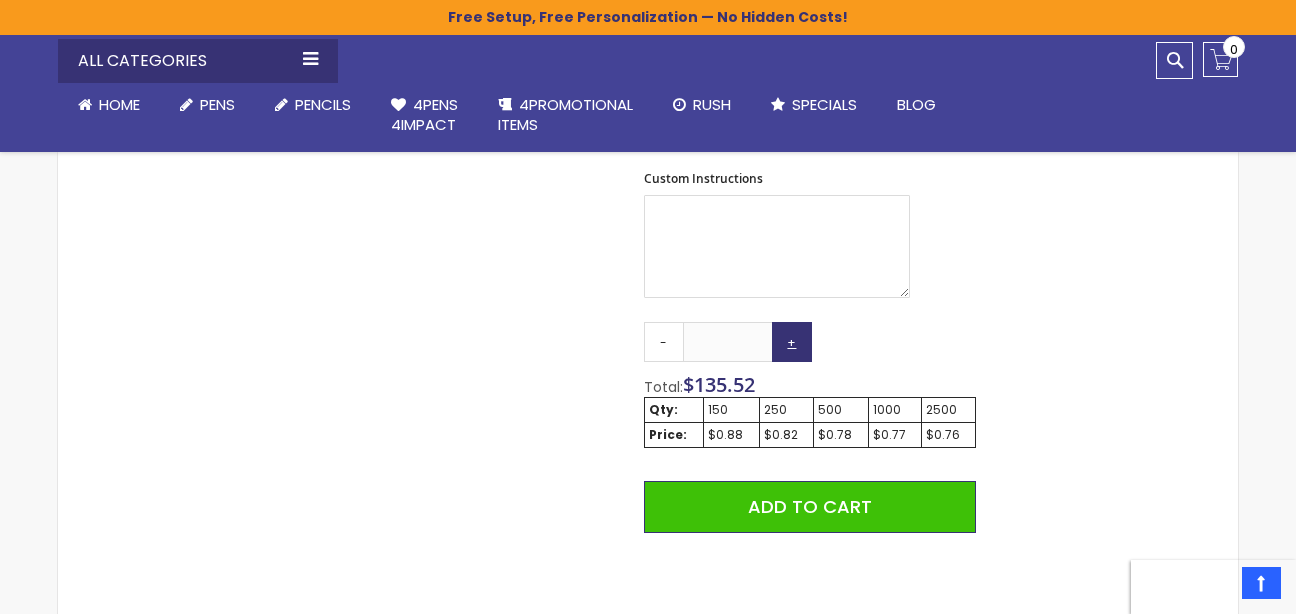 click on "+" at bounding box center [792, 342] 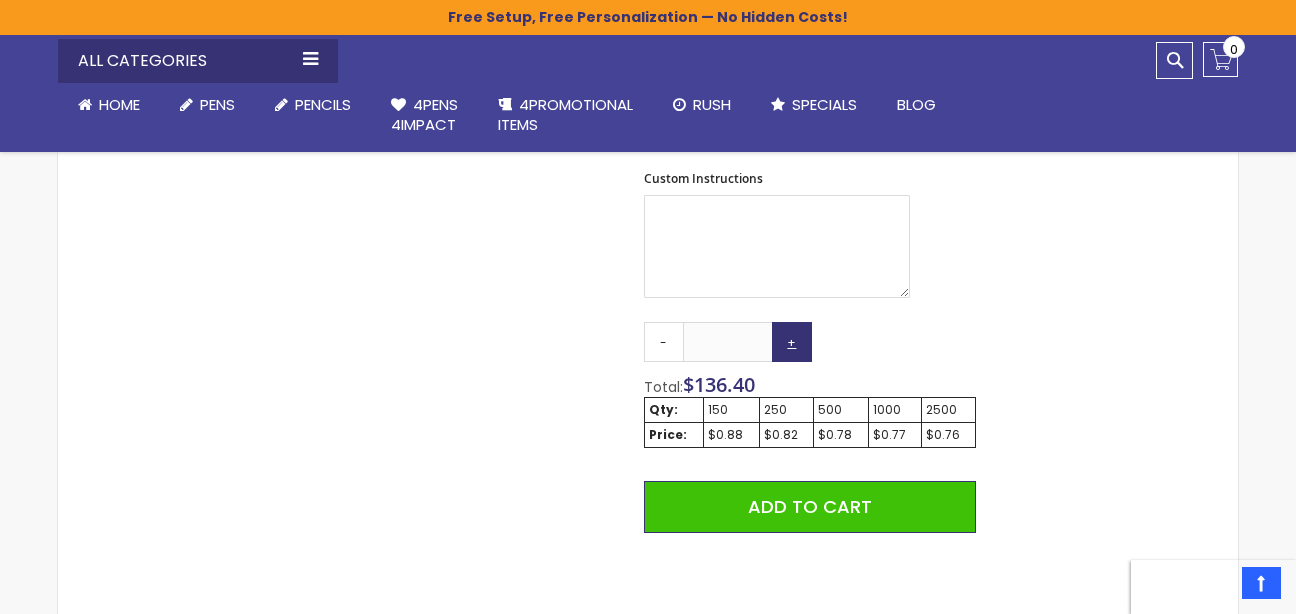 click on "+" at bounding box center (792, 342) 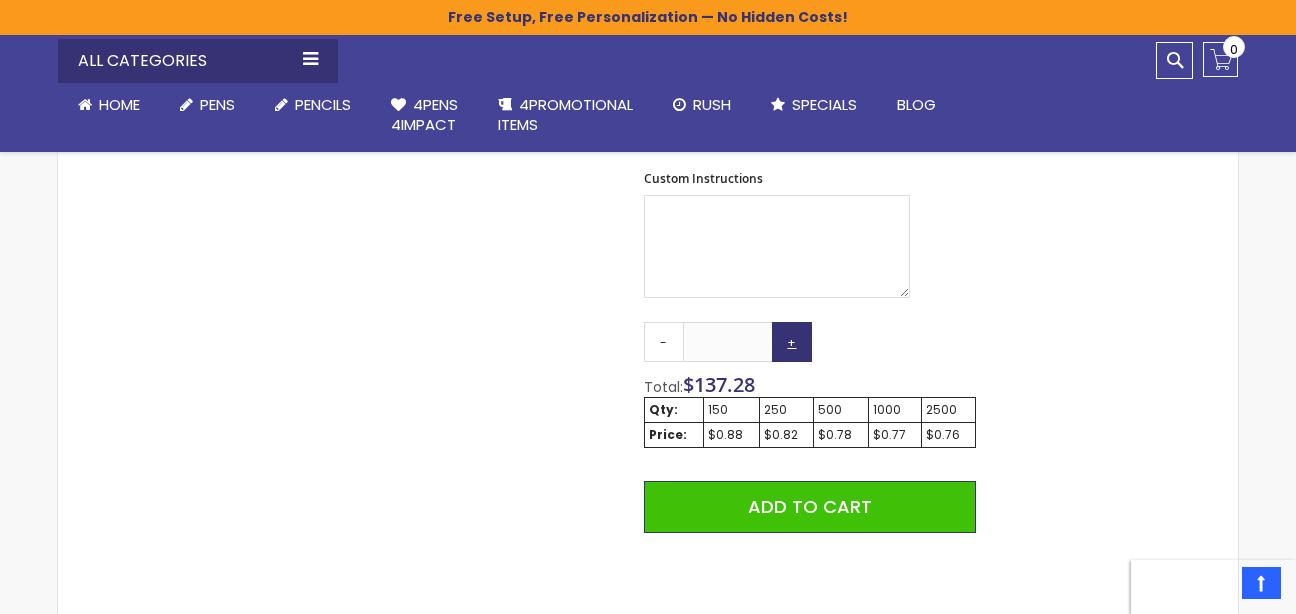 click on "+" at bounding box center (792, 342) 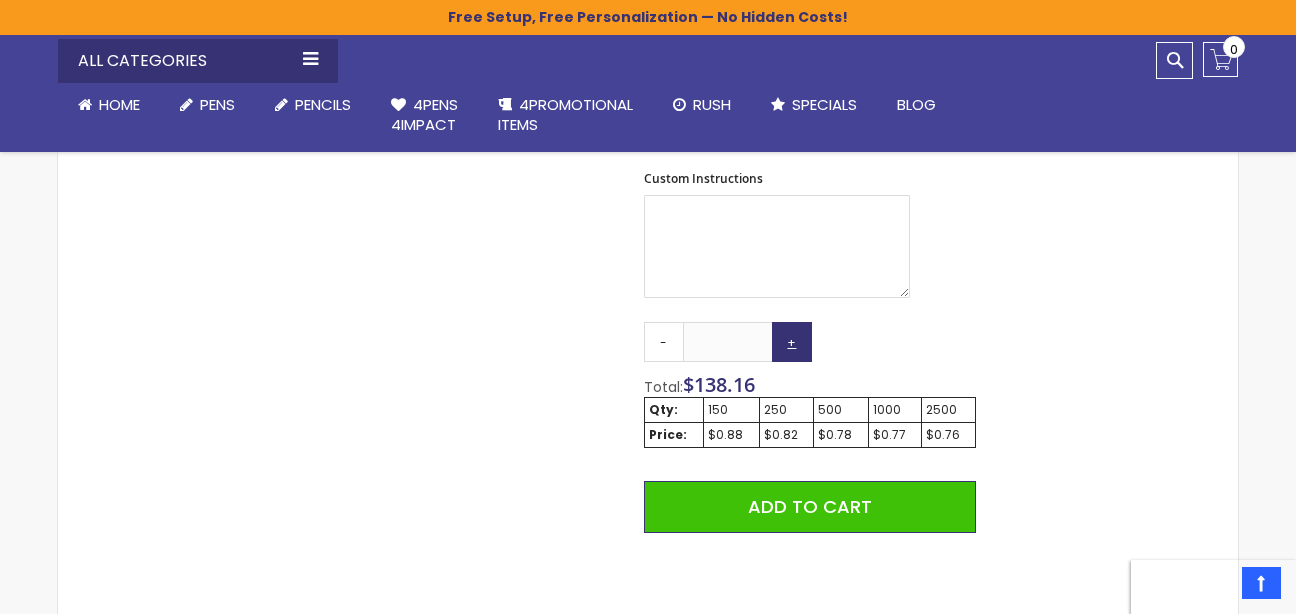 click on "+" at bounding box center [792, 342] 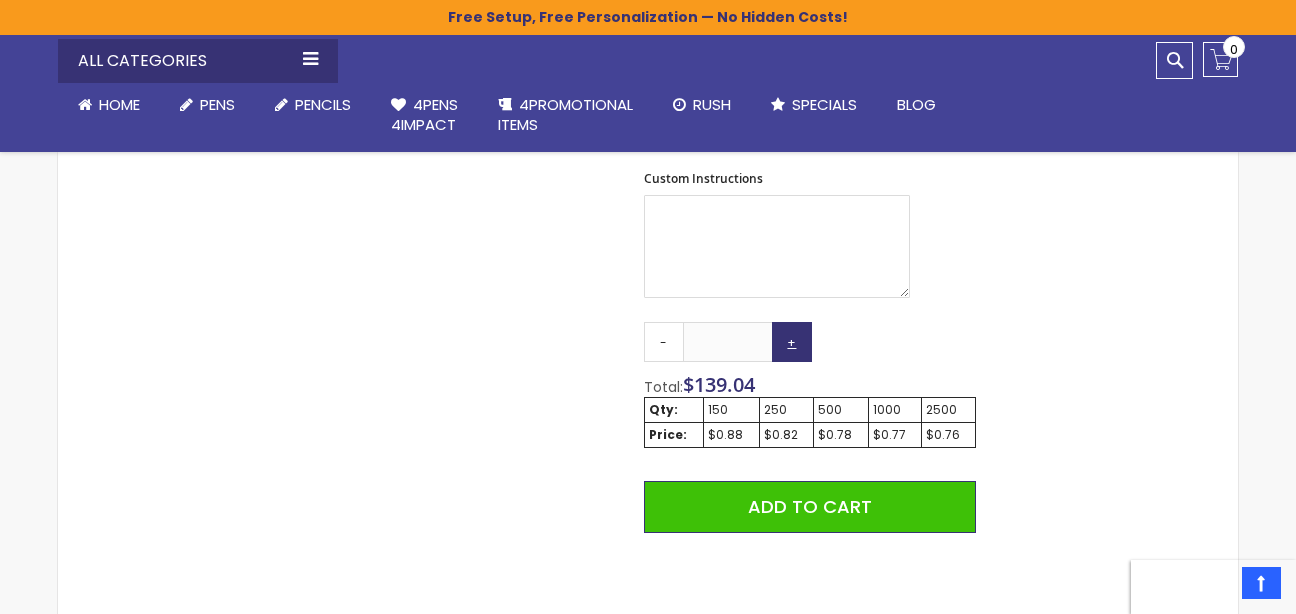 click on "+" at bounding box center (792, 342) 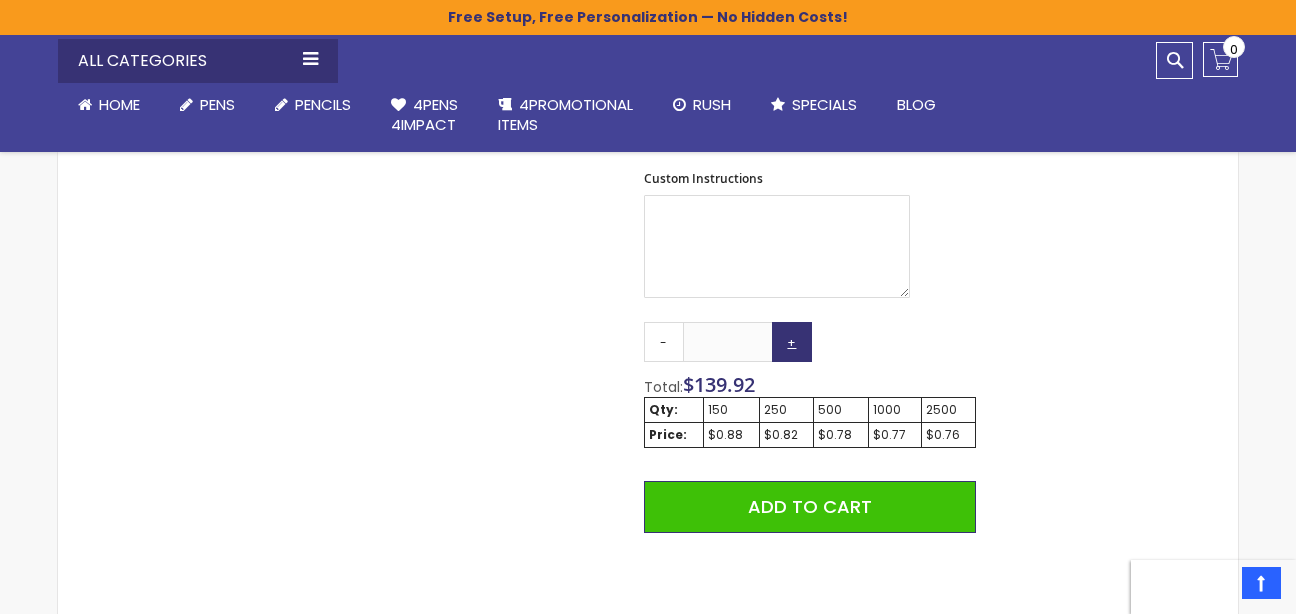 click on "+" at bounding box center [792, 342] 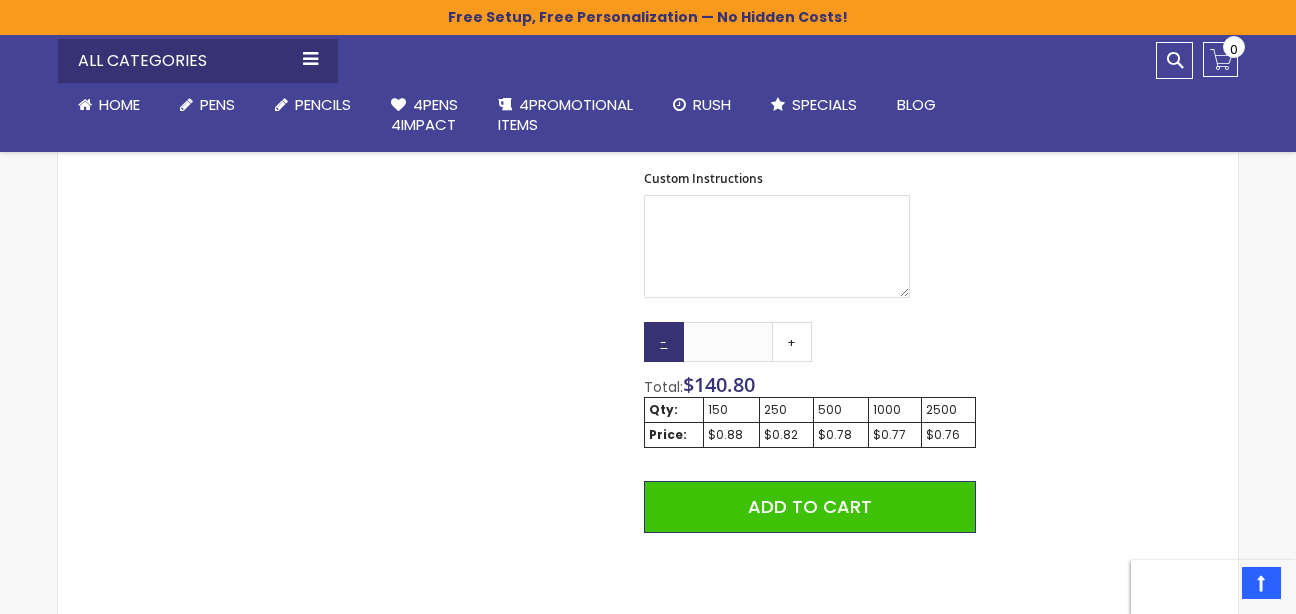 click on "-" at bounding box center [664, 342] 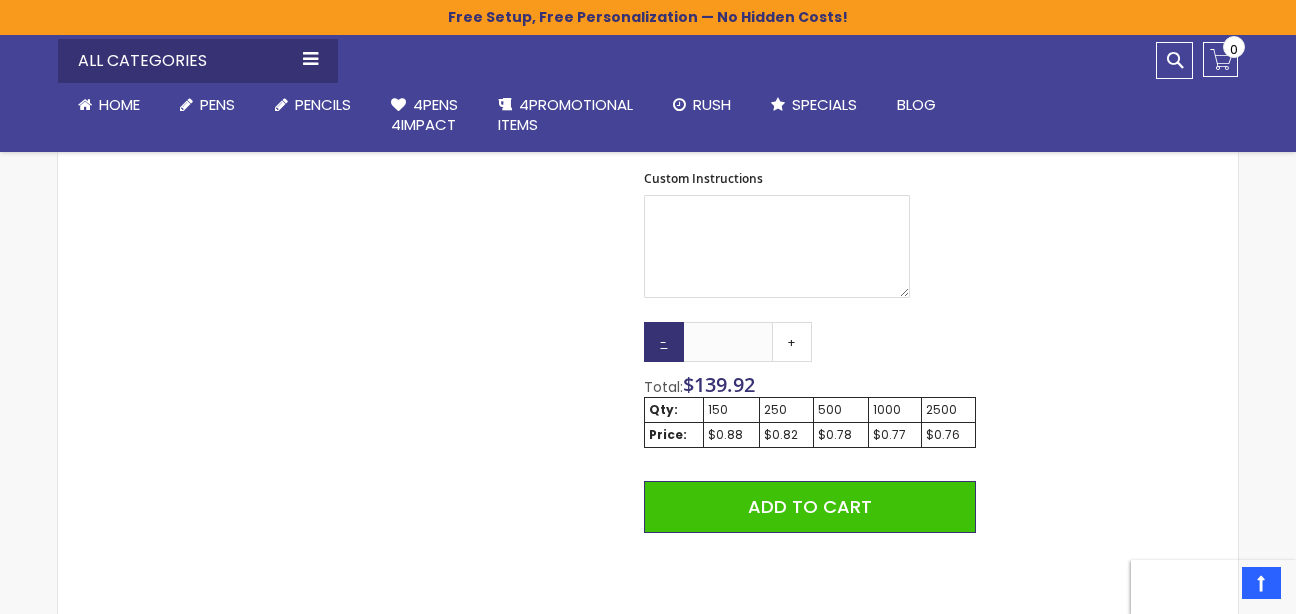 click on "-" at bounding box center (664, 342) 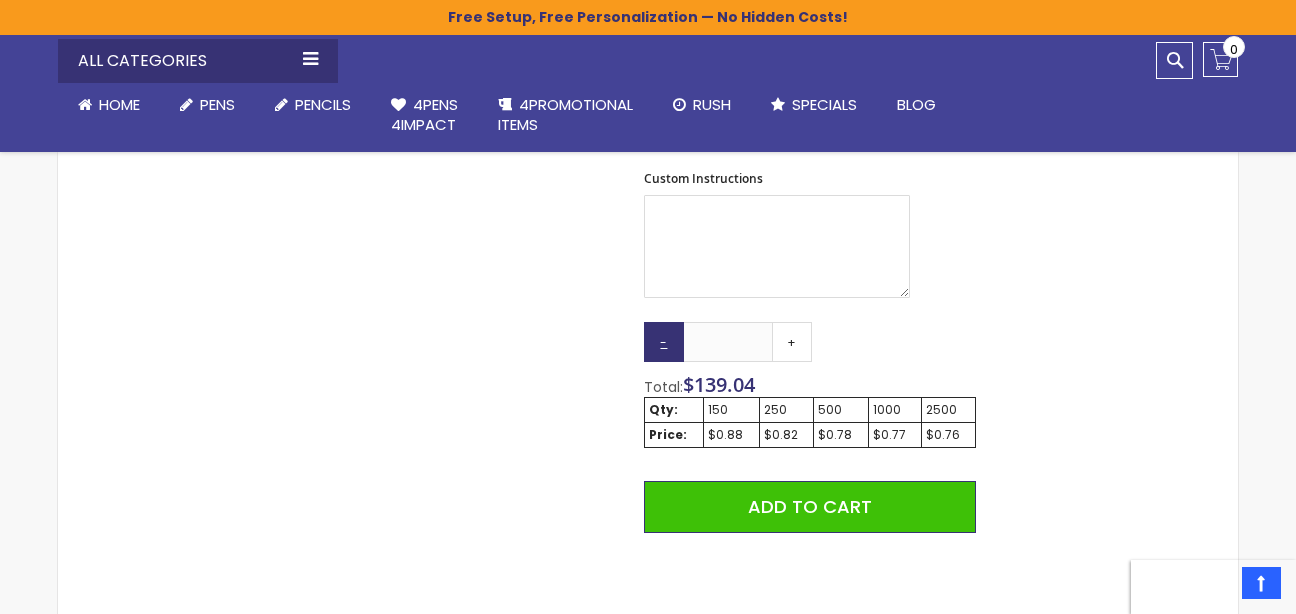 click on "-" at bounding box center (664, 342) 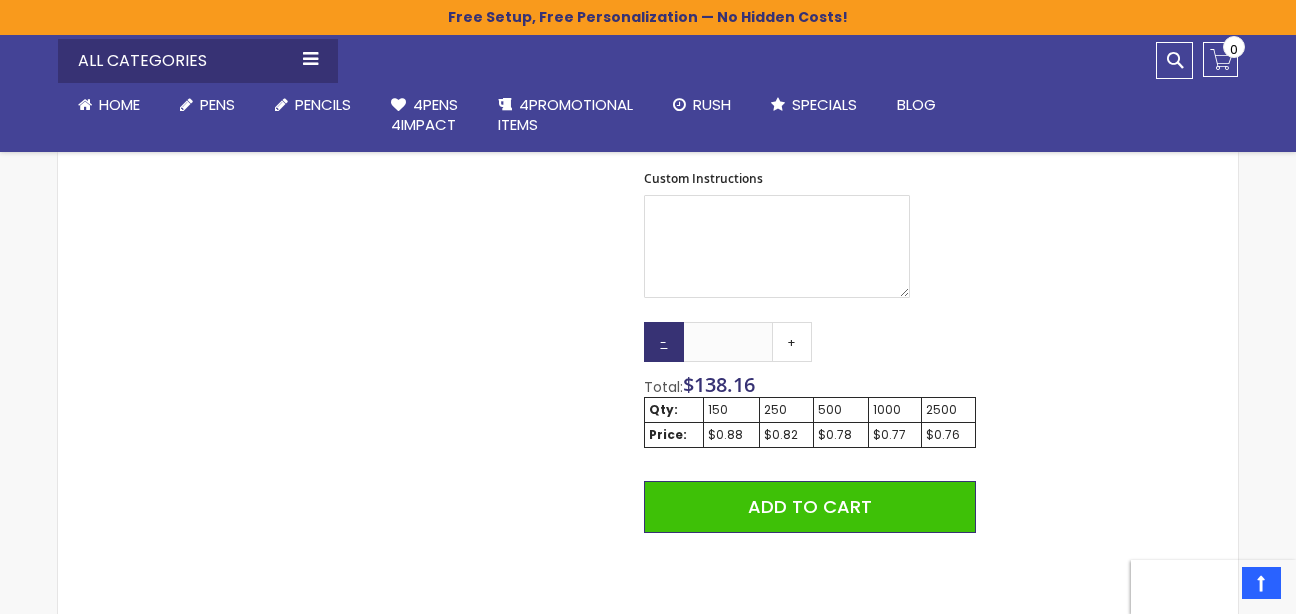 click on "-" at bounding box center [664, 342] 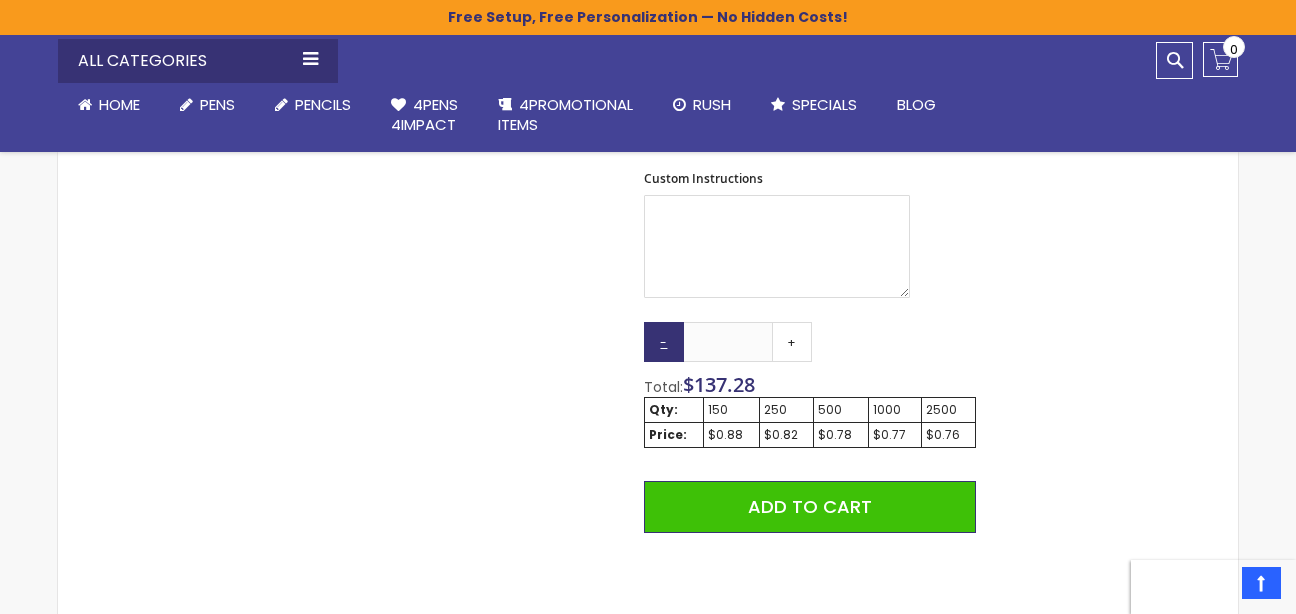 click on "-" at bounding box center (664, 342) 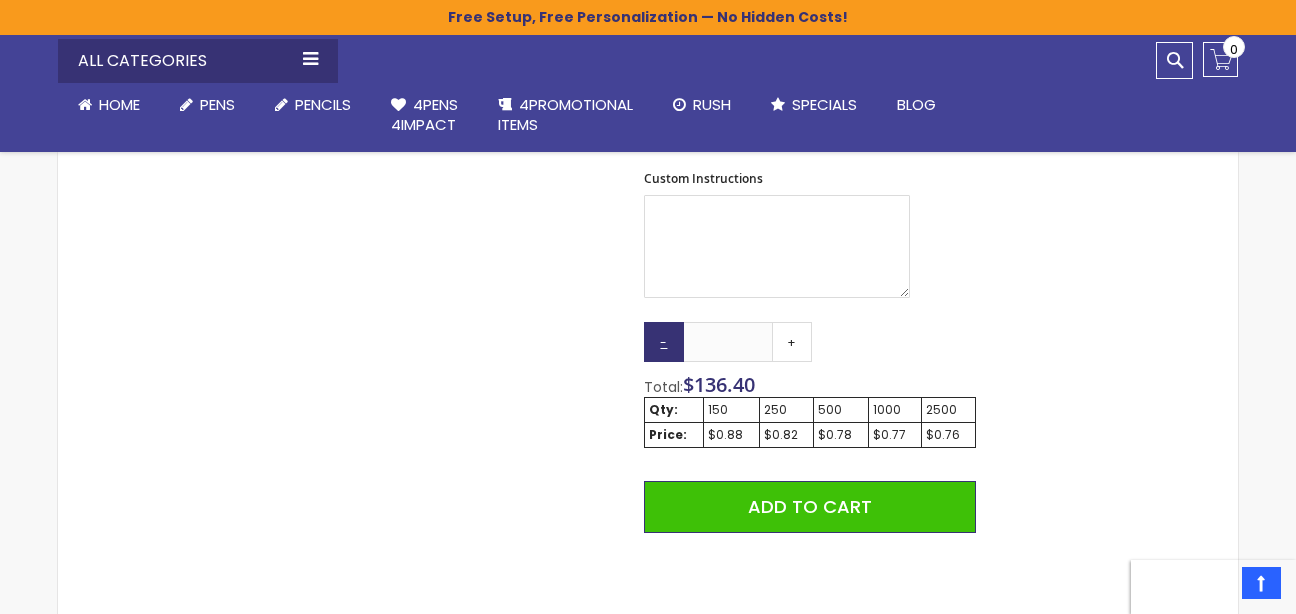 click on "-" at bounding box center [664, 342] 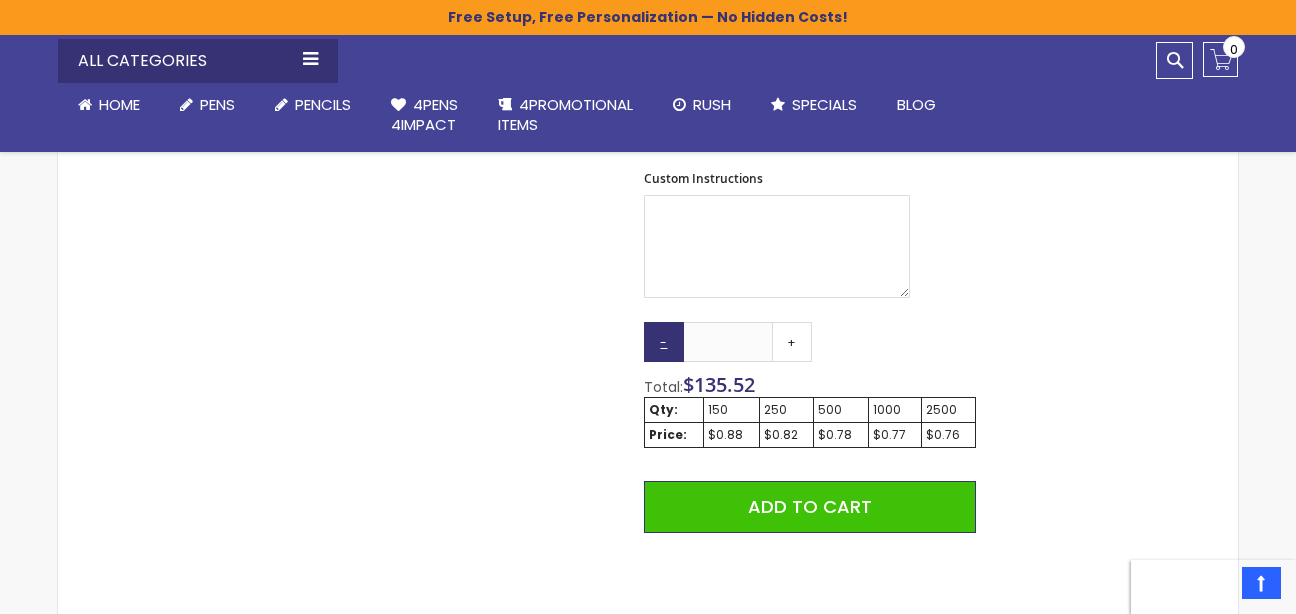 click on "-" at bounding box center (664, 342) 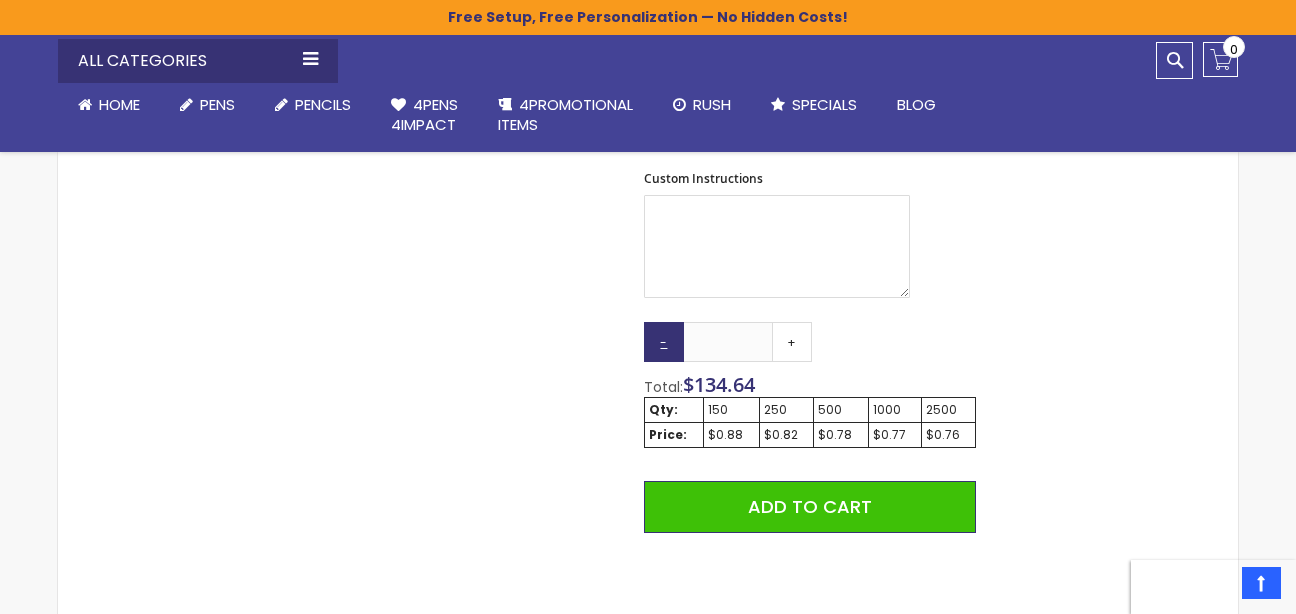 click on "-" at bounding box center (664, 342) 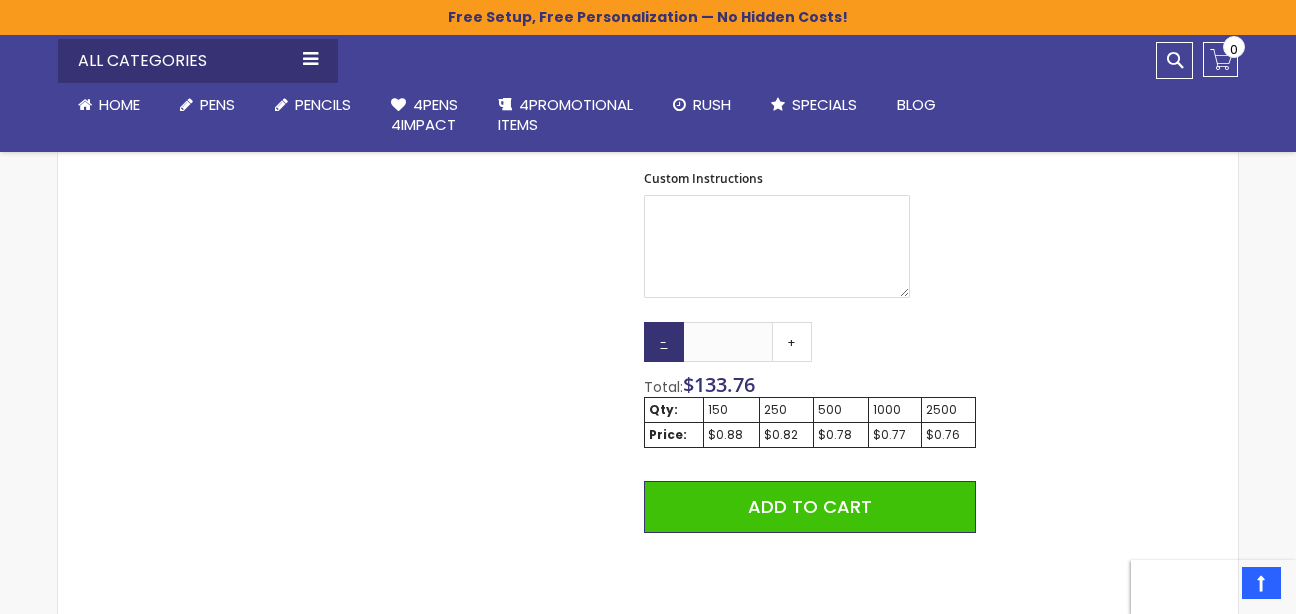 click on "-" at bounding box center (664, 342) 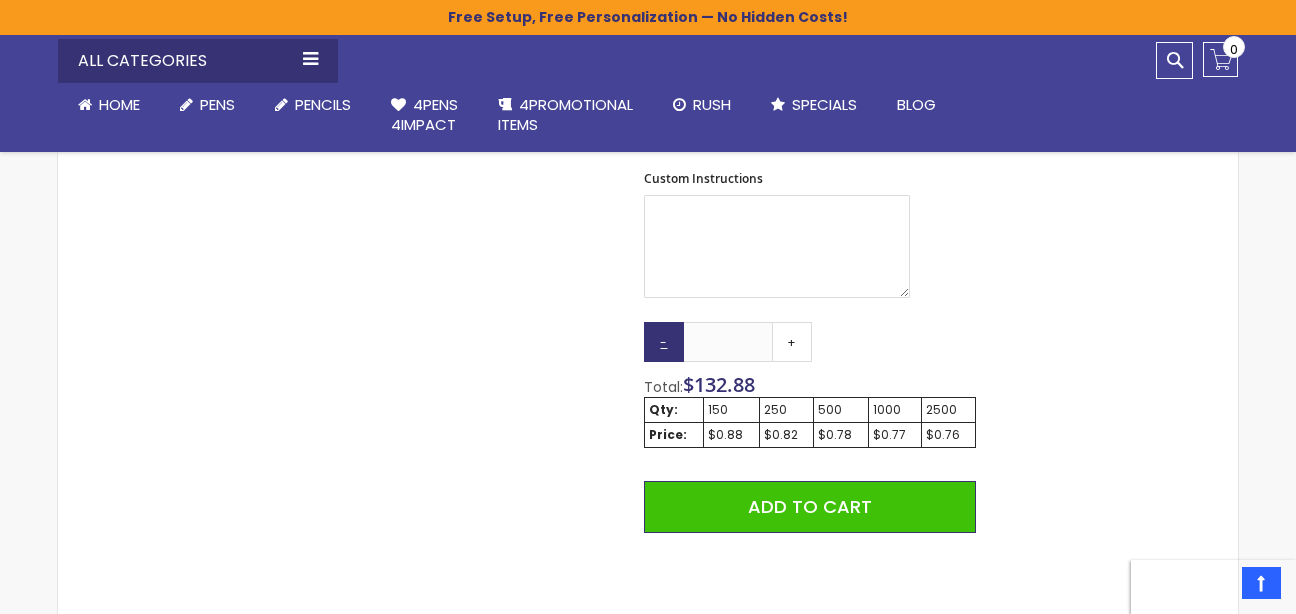 click on "-" at bounding box center (664, 342) 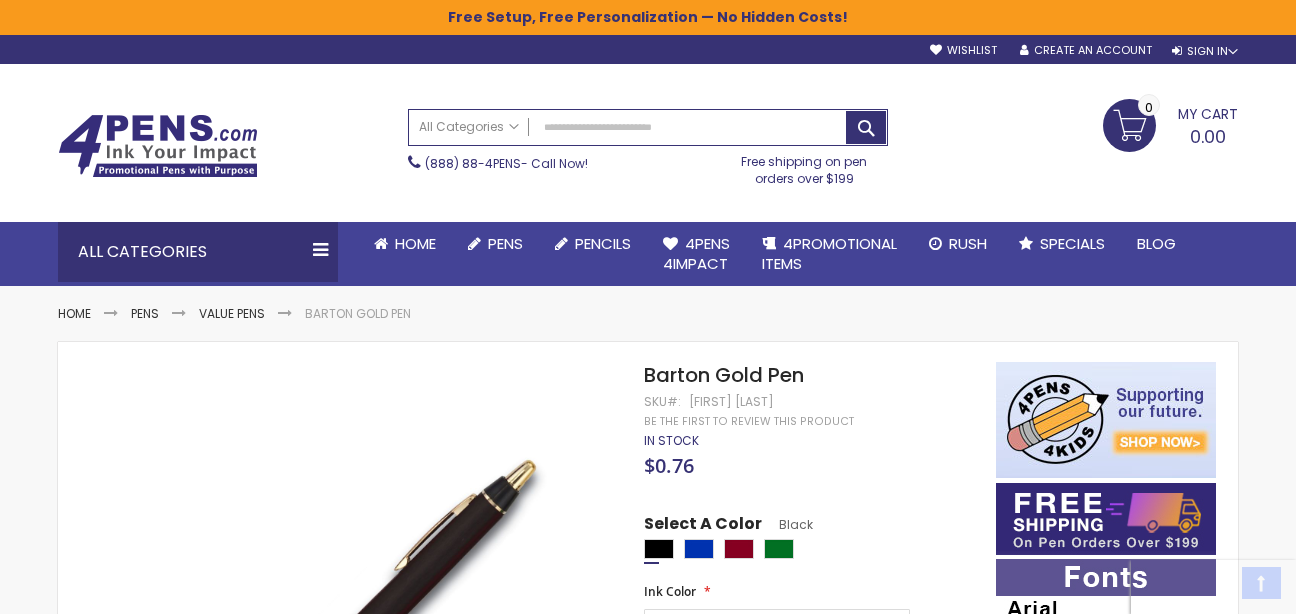 scroll, scrollTop: 0, scrollLeft: 0, axis: both 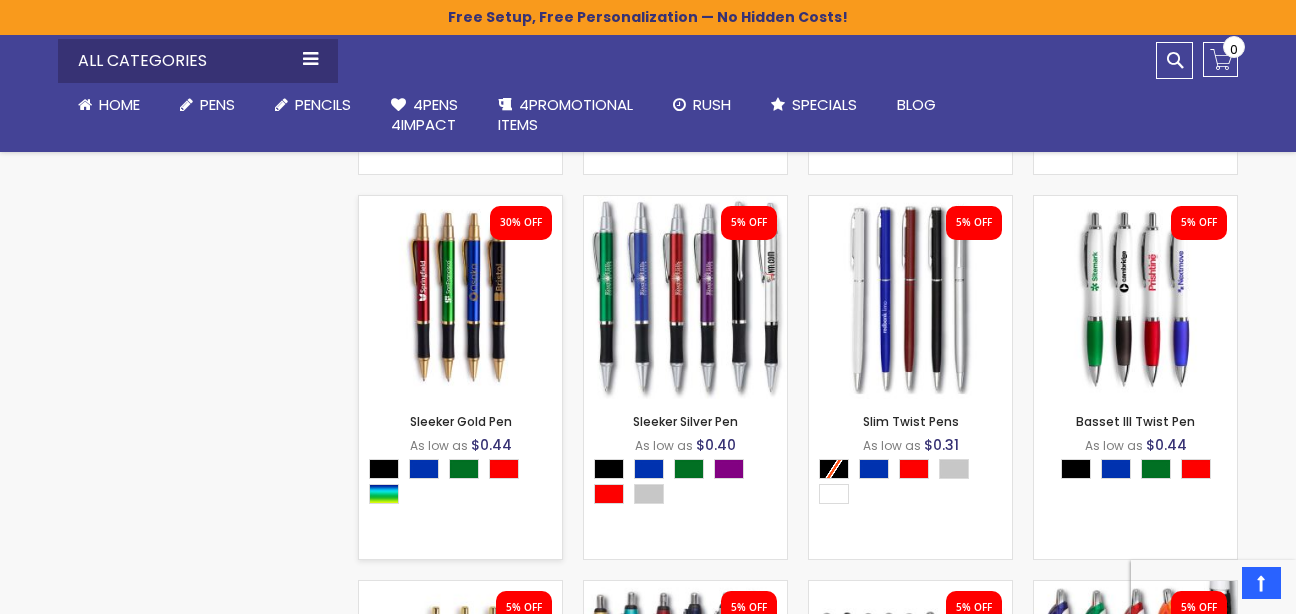 click on "-
***
+
Add to Cart" at bounding box center [460, 366] 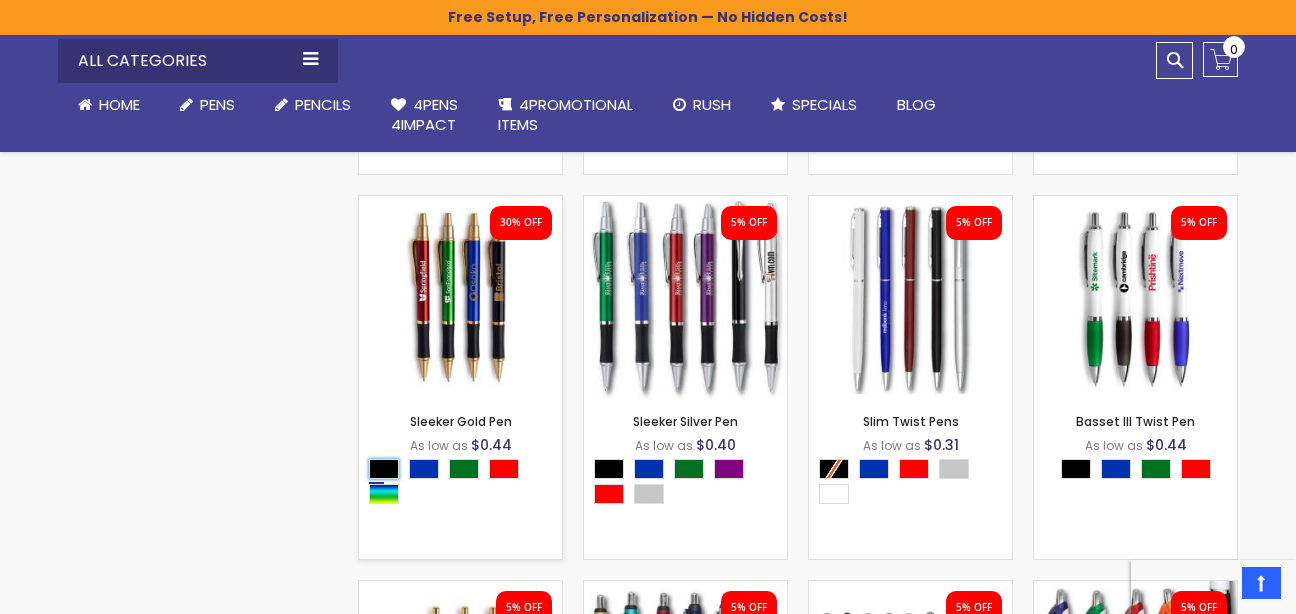 click at bounding box center [384, 469] 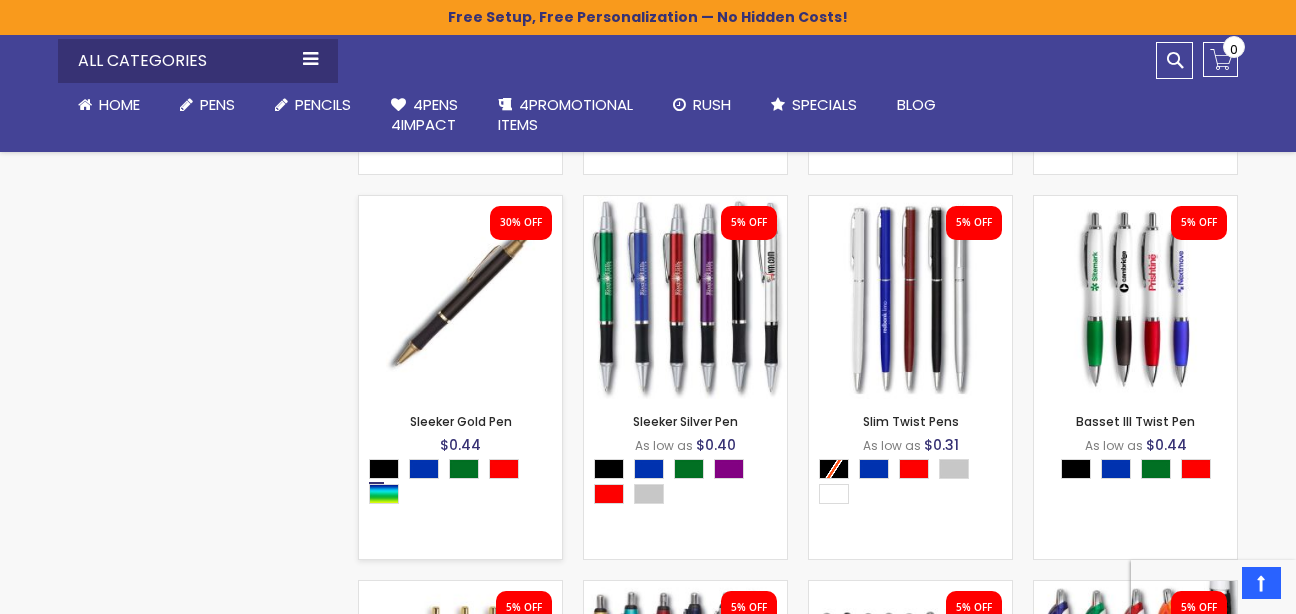 click at bounding box center [460, 297] 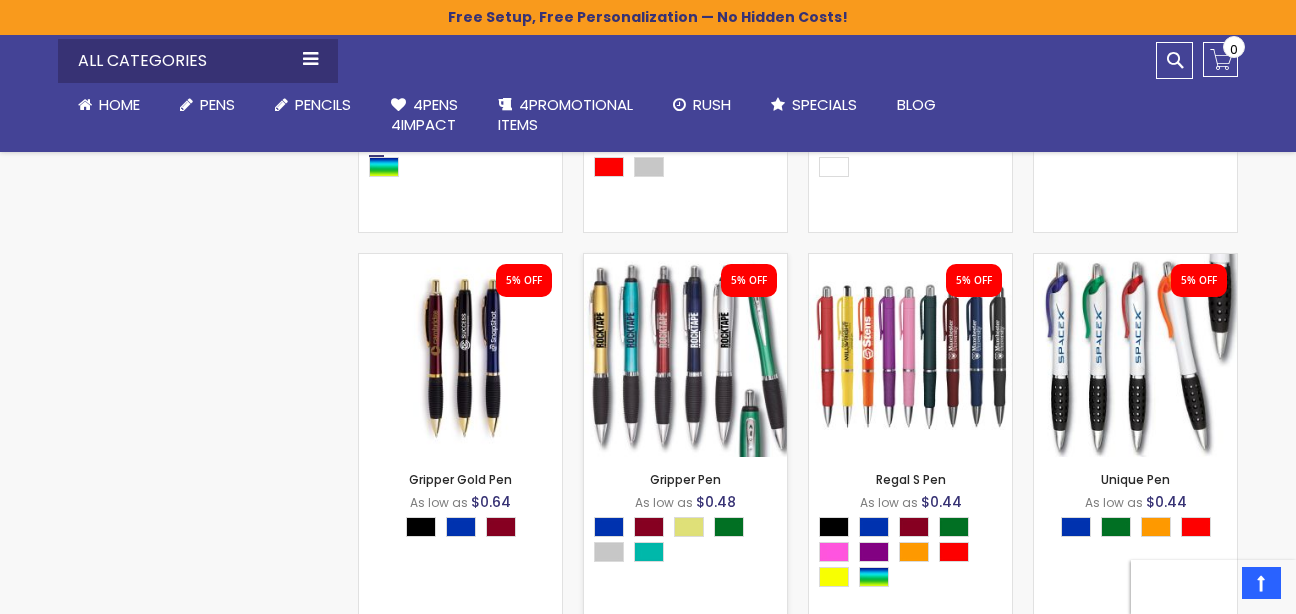 scroll, scrollTop: 1635, scrollLeft: 0, axis: vertical 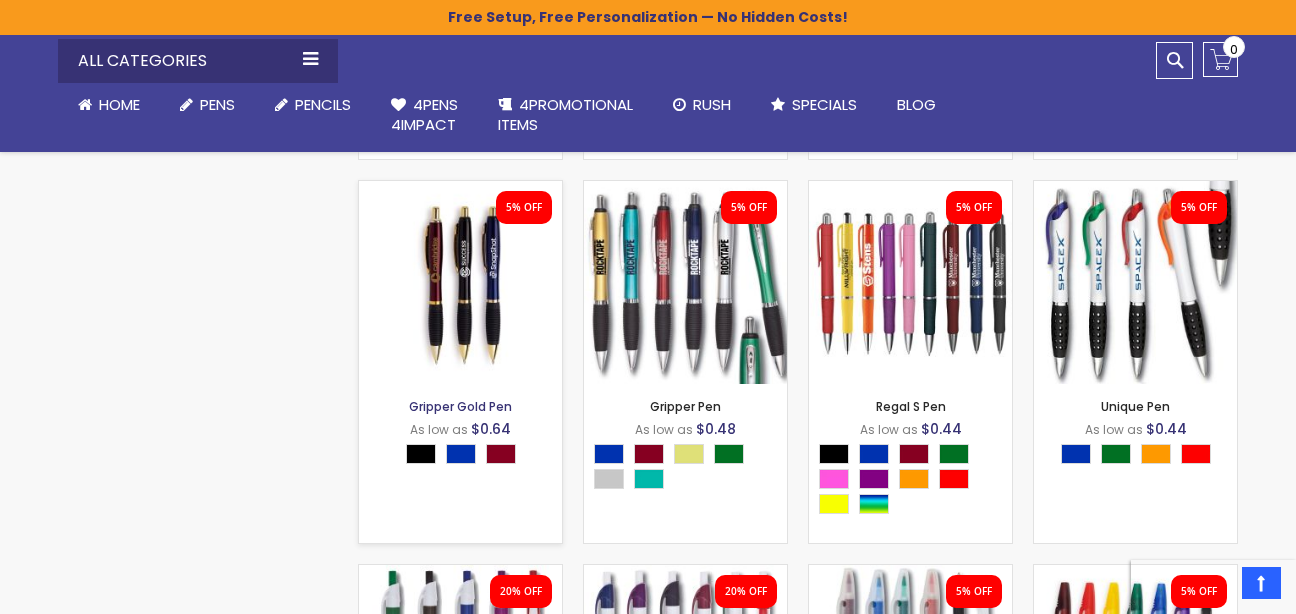 click on "Gripper Gold Pen" at bounding box center [460, 406] 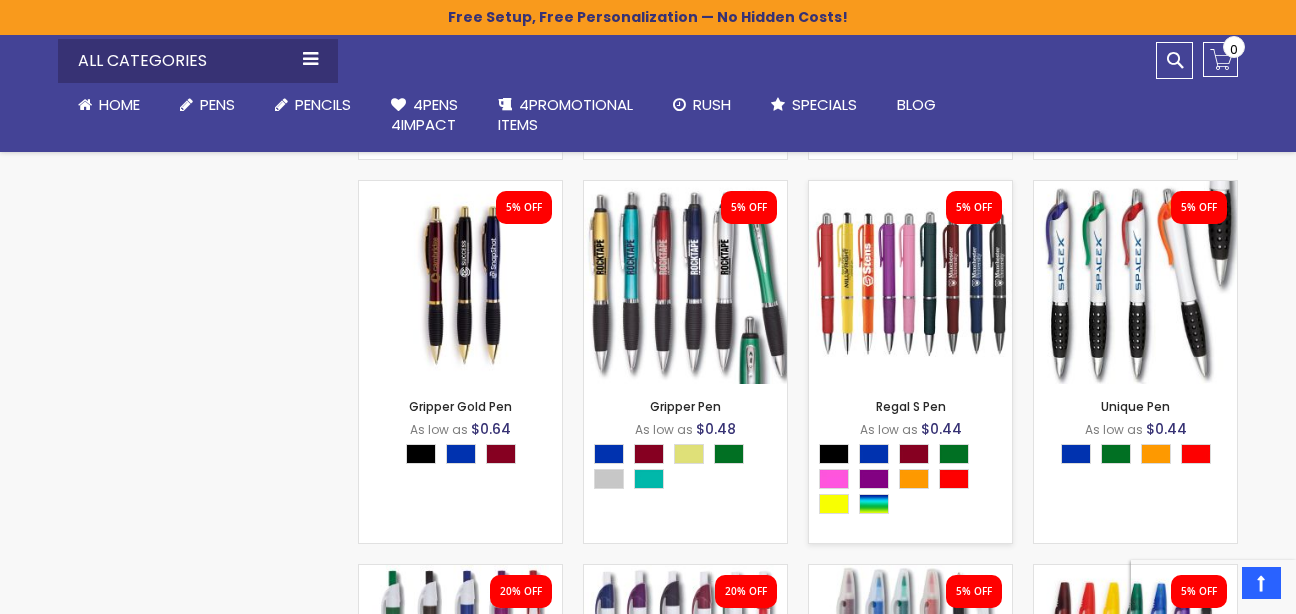 click on "-
***
+
Add to Cart" at bounding box center (910, 351) 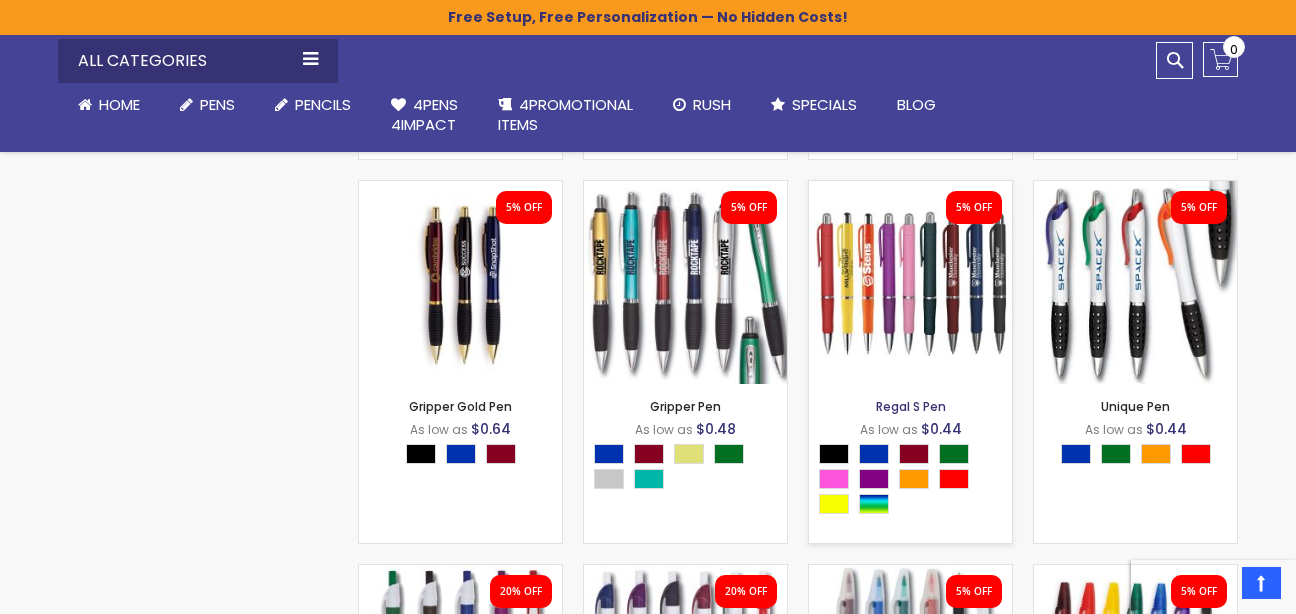 click on "Regal S Pen" at bounding box center (911, 406) 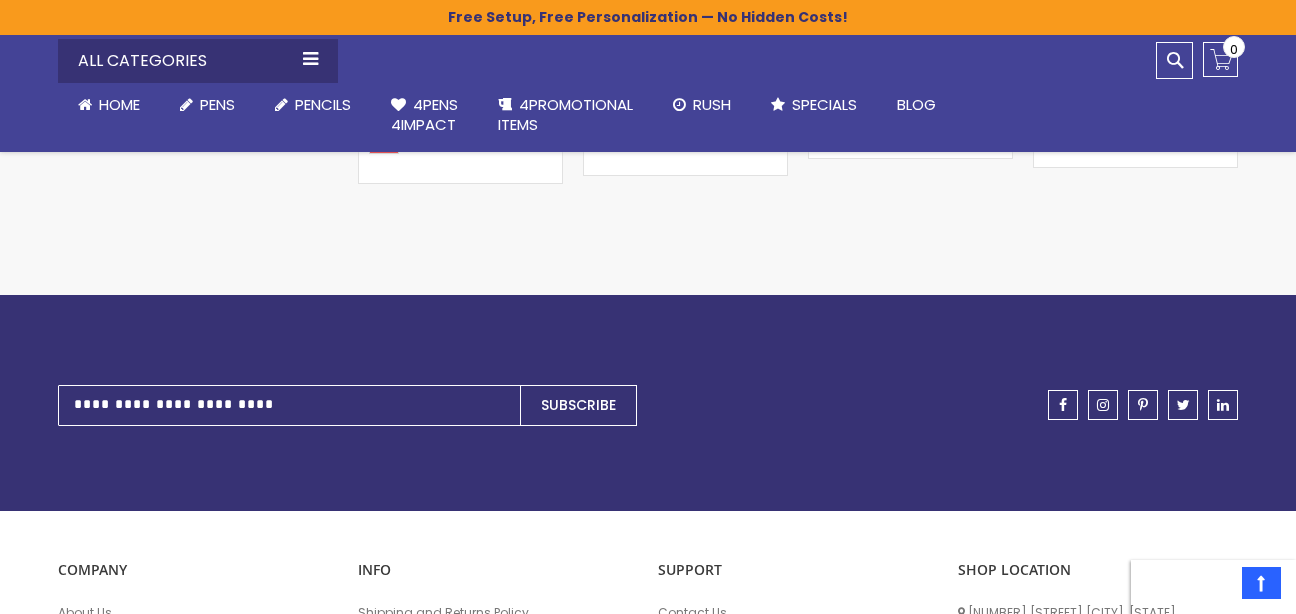 scroll, scrollTop: 4235, scrollLeft: 0, axis: vertical 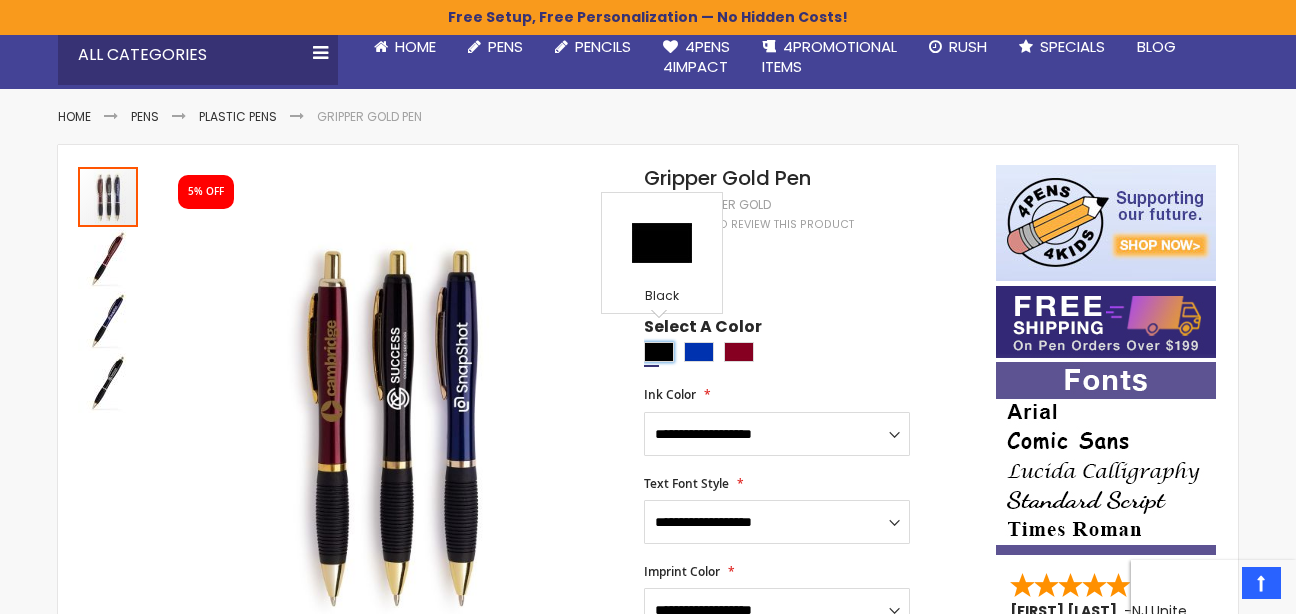 click at bounding box center [659, 352] 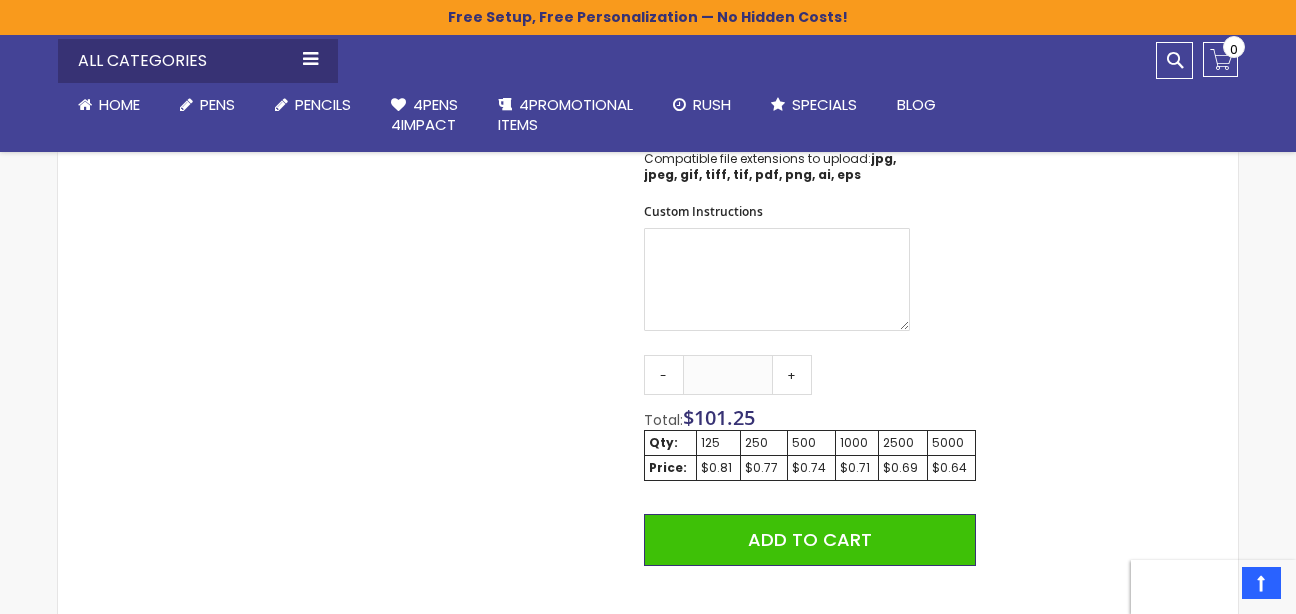 scroll, scrollTop: 1100, scrollLeft: 0, axis: vertical 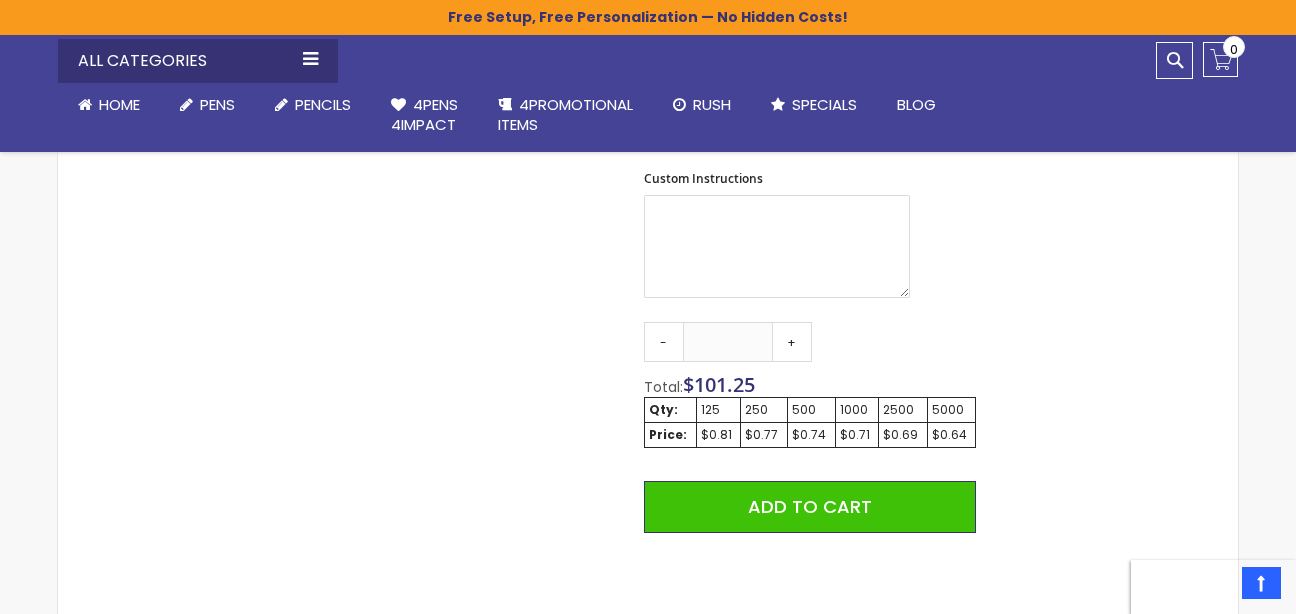 click on "250" at bounding box center [764, 410] 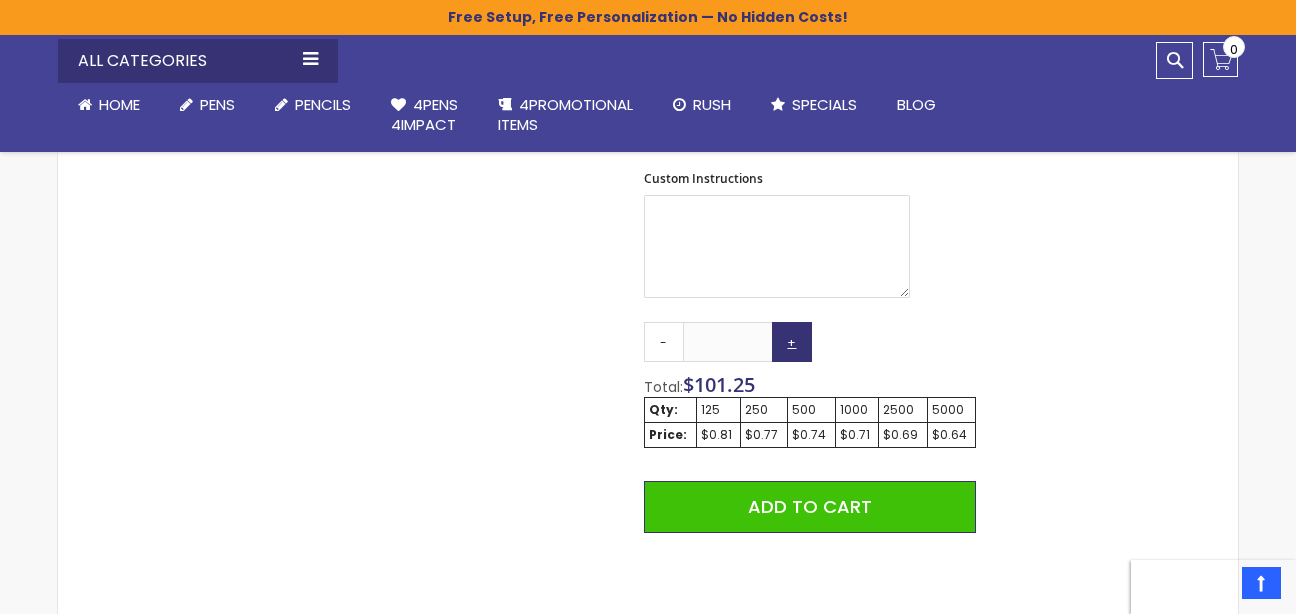 click on "+" at bounding box center (792, 342) 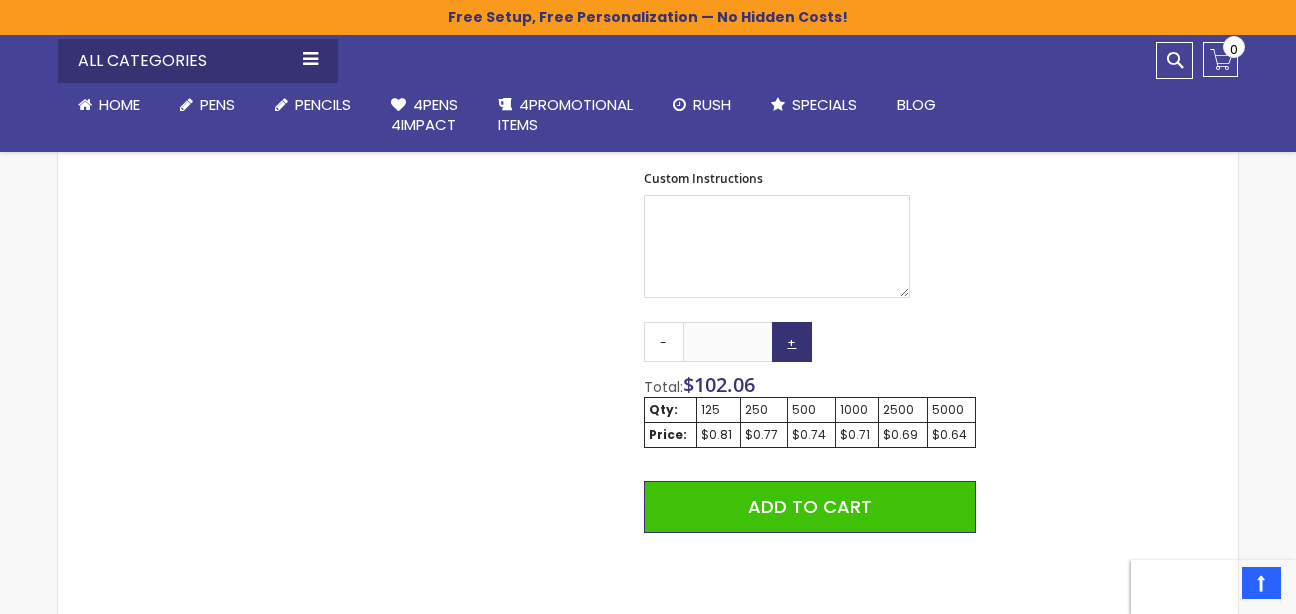 click on "+" at bounding box center [792, 342] 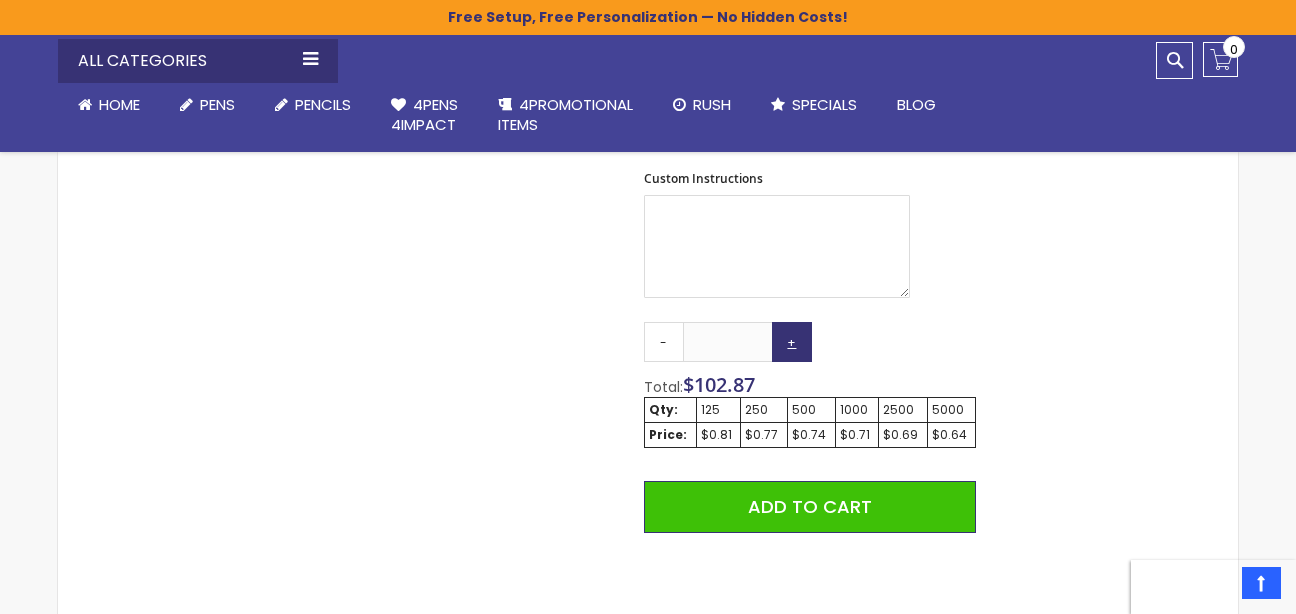 click on "+" at bounding box center [792, 342] 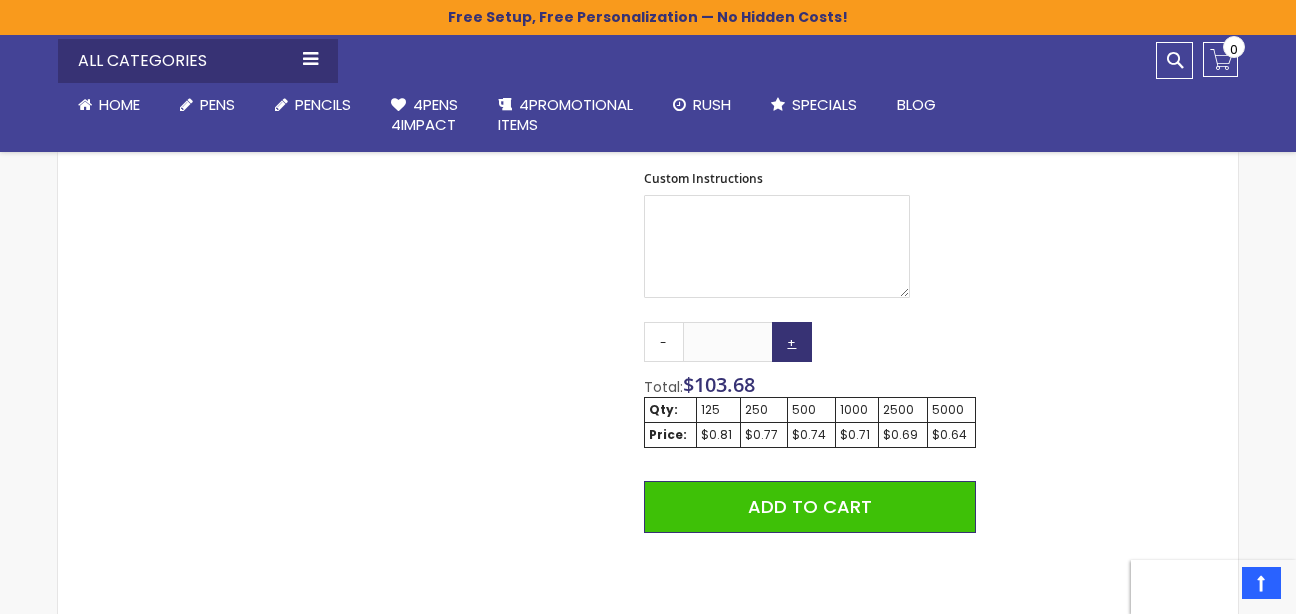 click on "+" at bounding box center [792, 342] 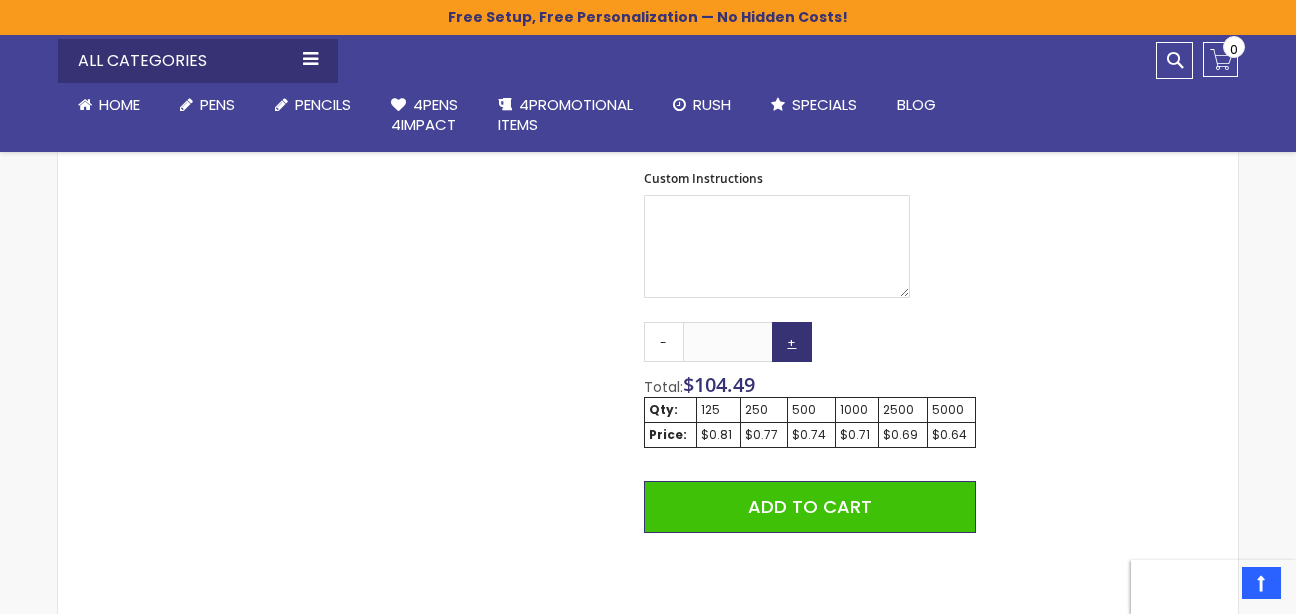 click on "+" at bounding box center (792, 342) 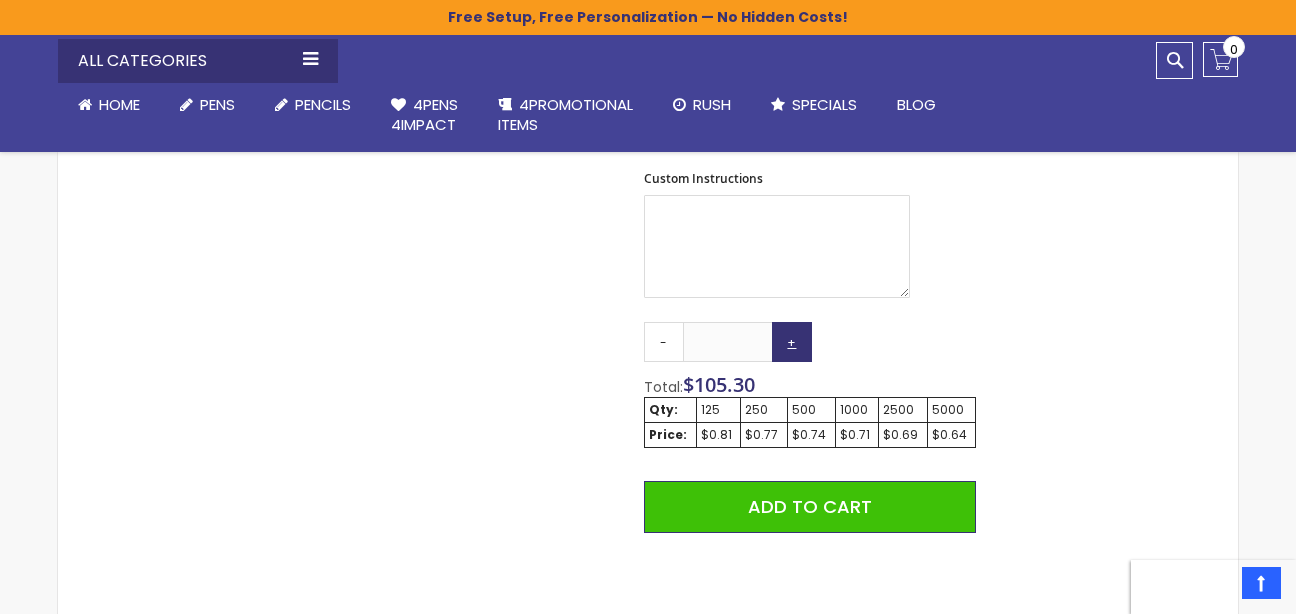 click on "+" at bounding box center [792, 342] 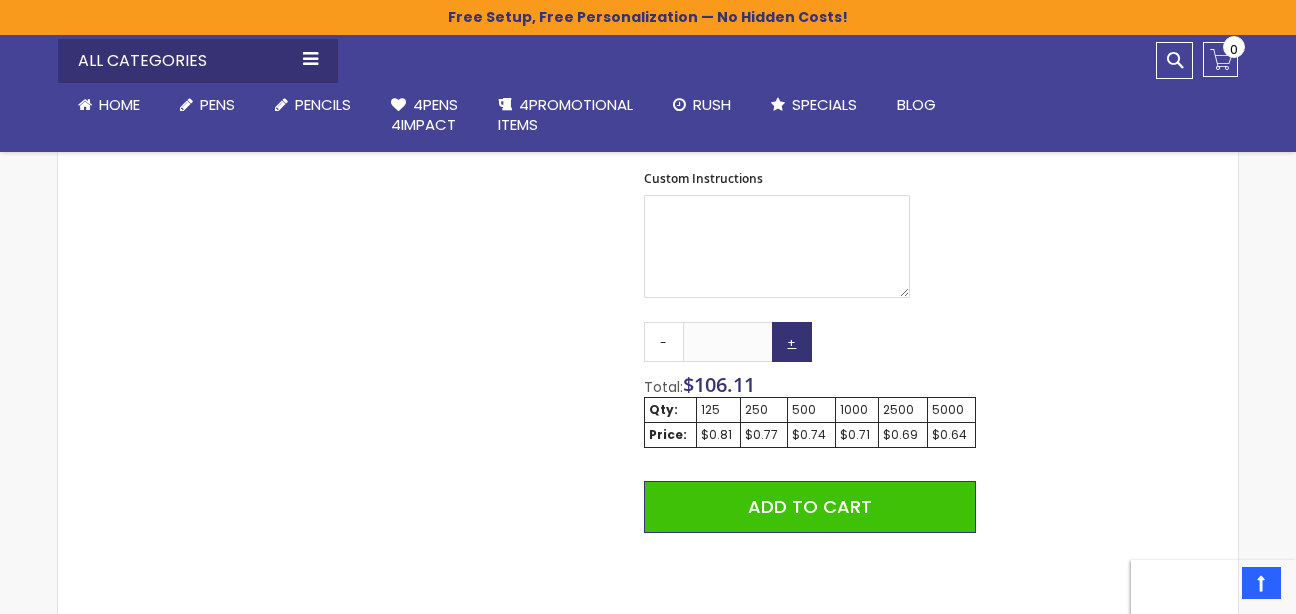 click on "+" at bounding box center (792, 342) 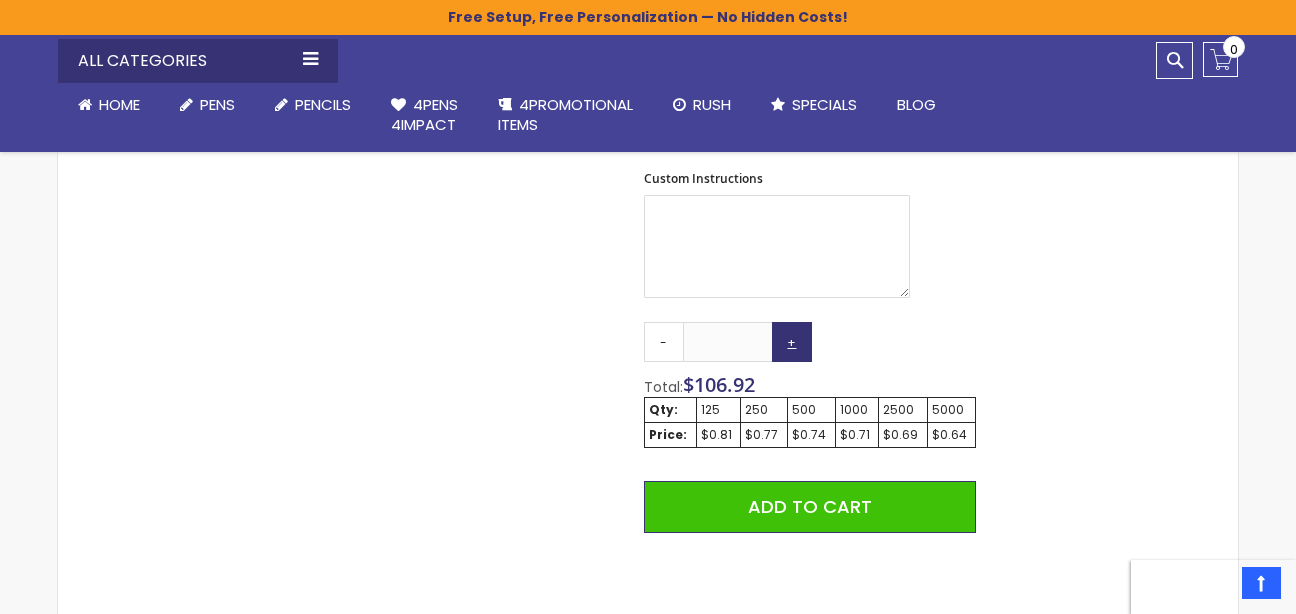 click on "+" at bounding box center (792, 342) 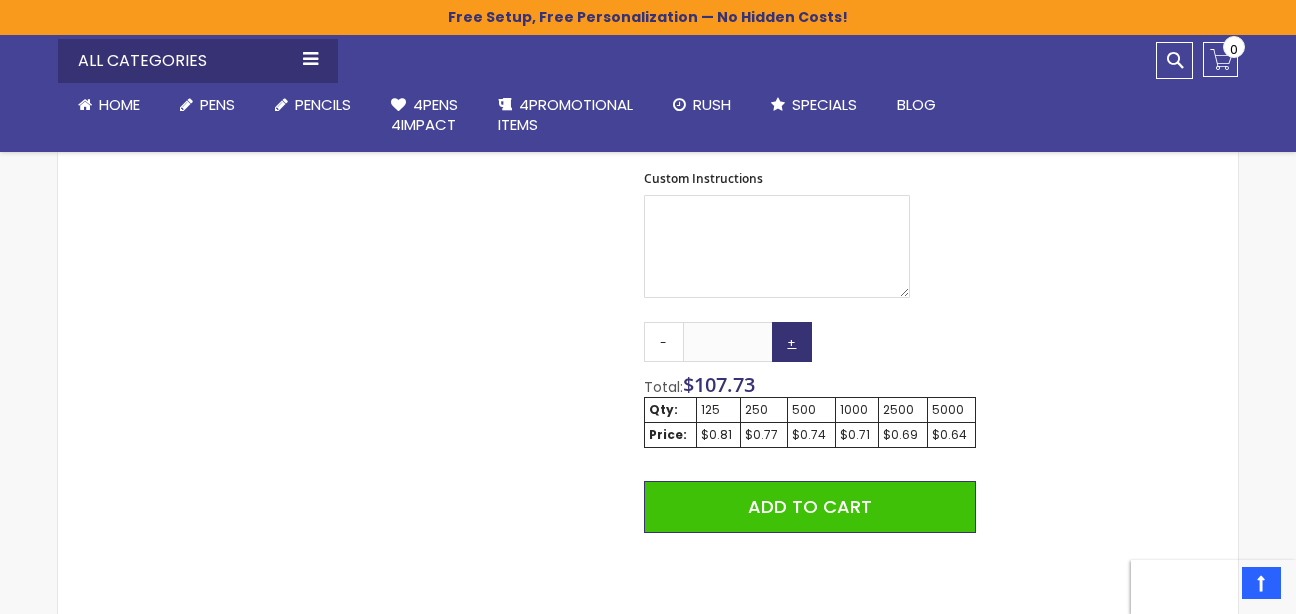 click on "+" at bounding box center (792, 342) 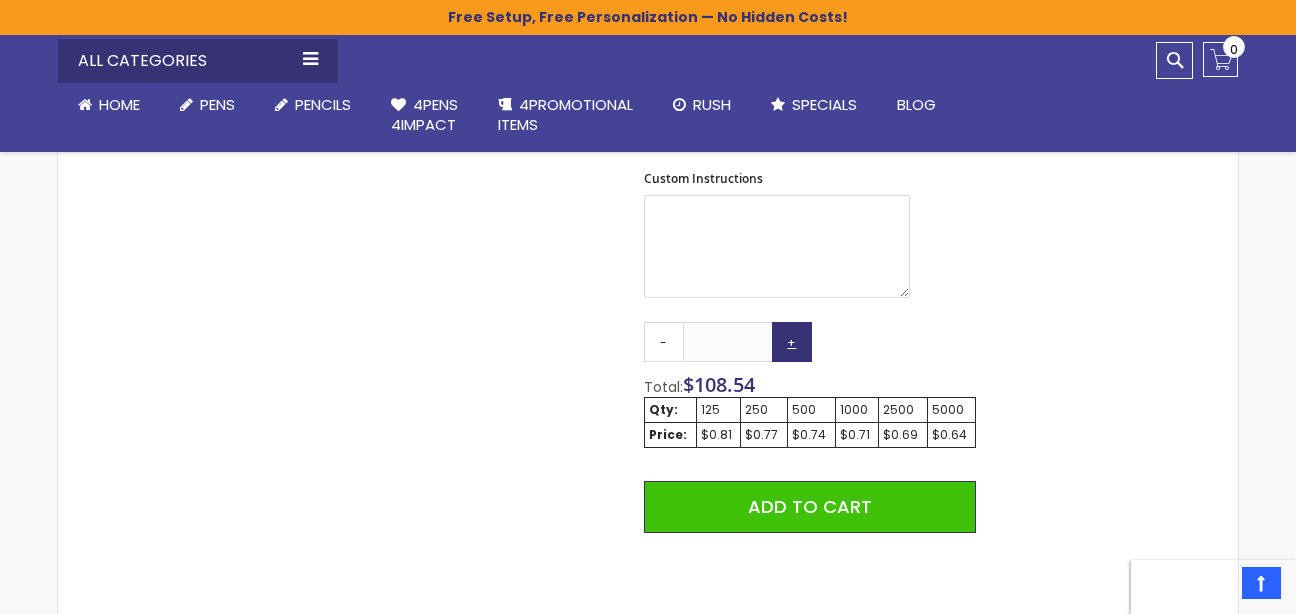 click on "+" at bounding box center (792, 342) 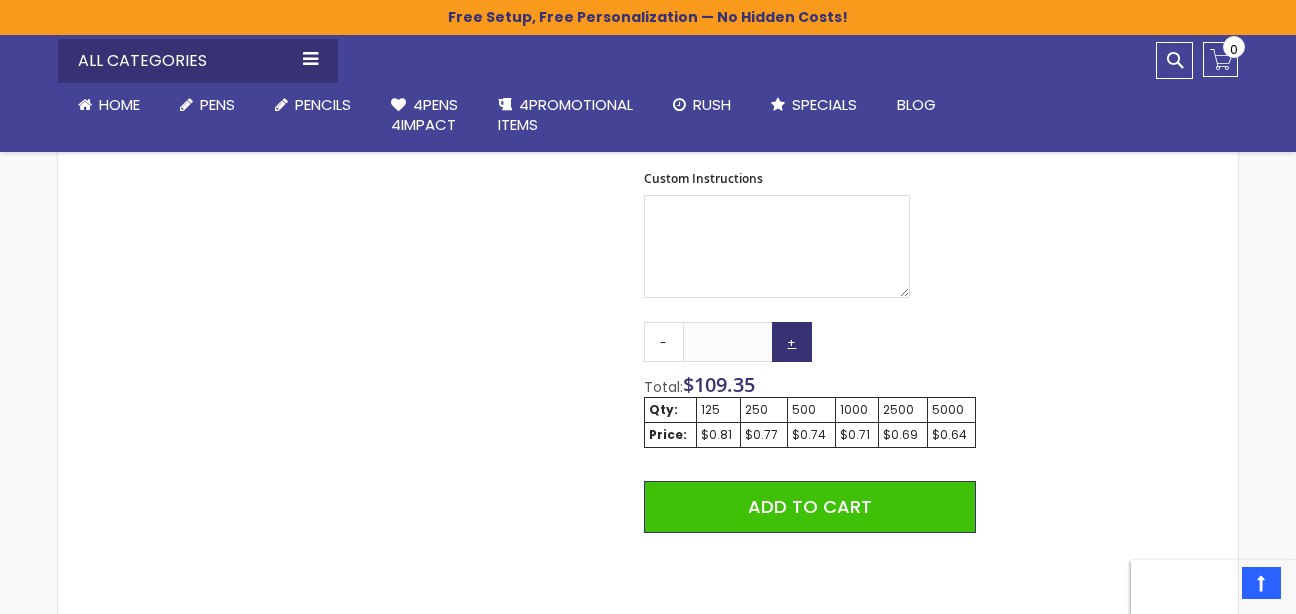 click on "+" at bounding box center [792, 342] 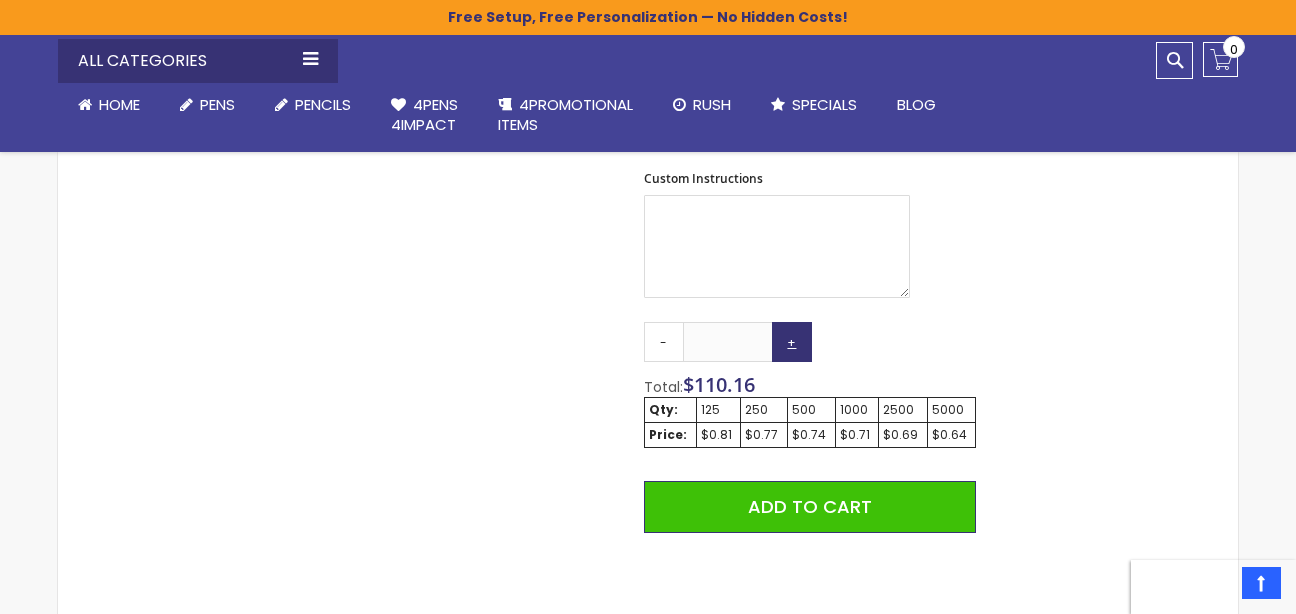 click on "+" at bounding box center [792, 342] 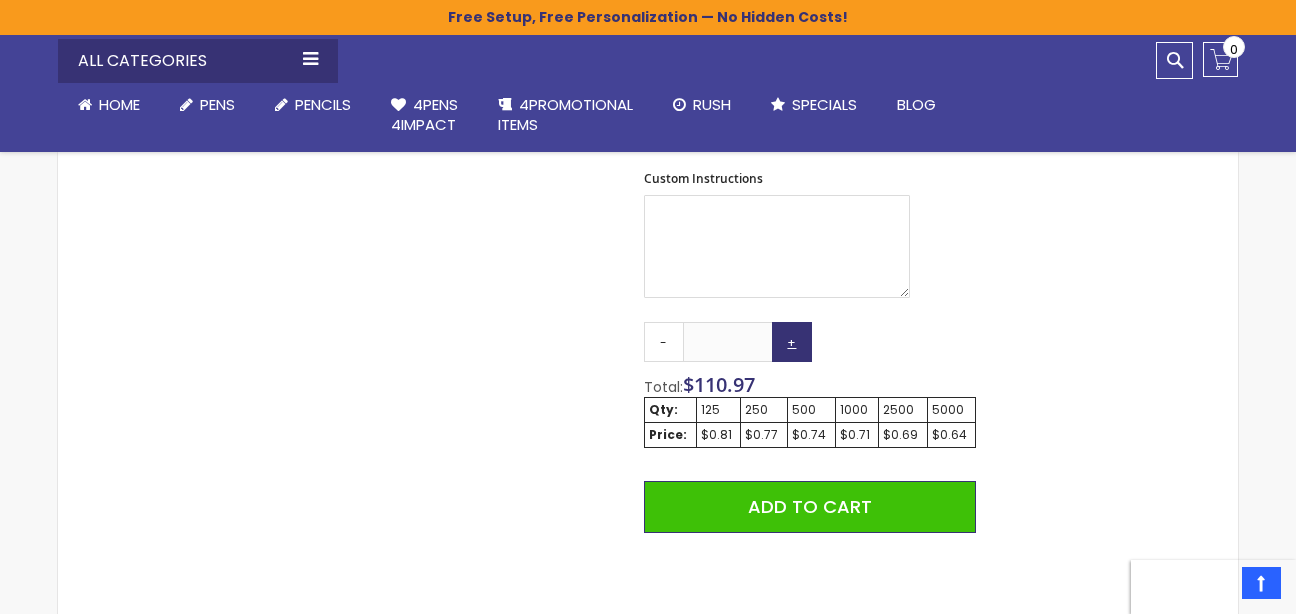 click on "+" at bounding box center (792, 342) 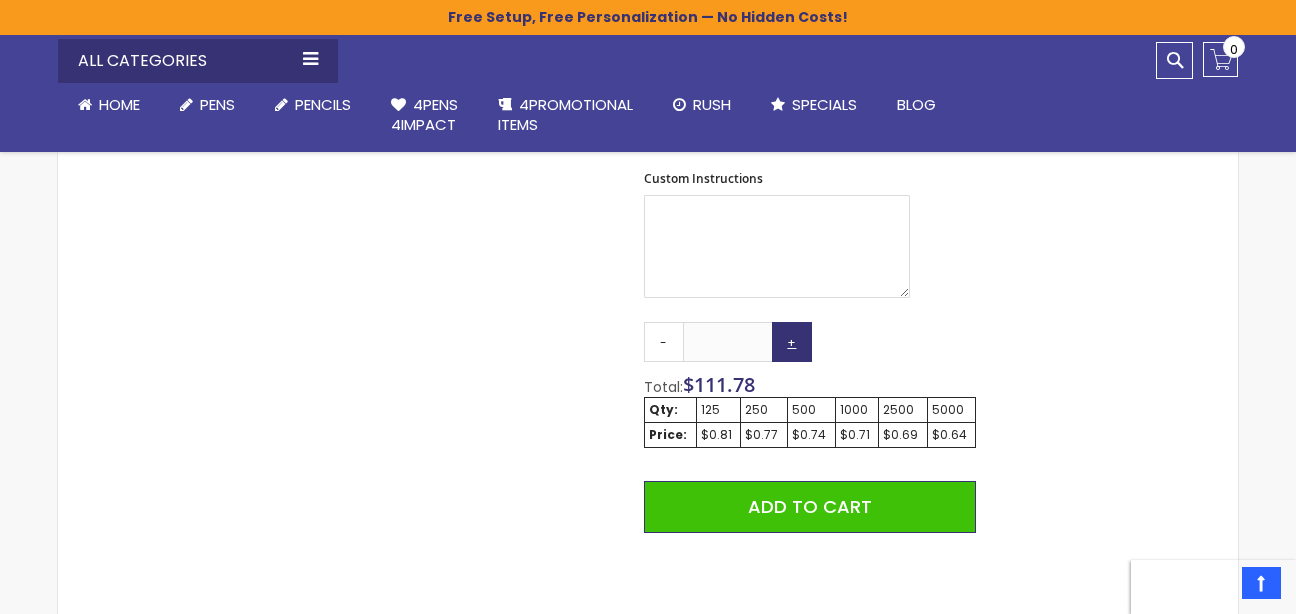 click on "+" at bounding box center [792, 342] 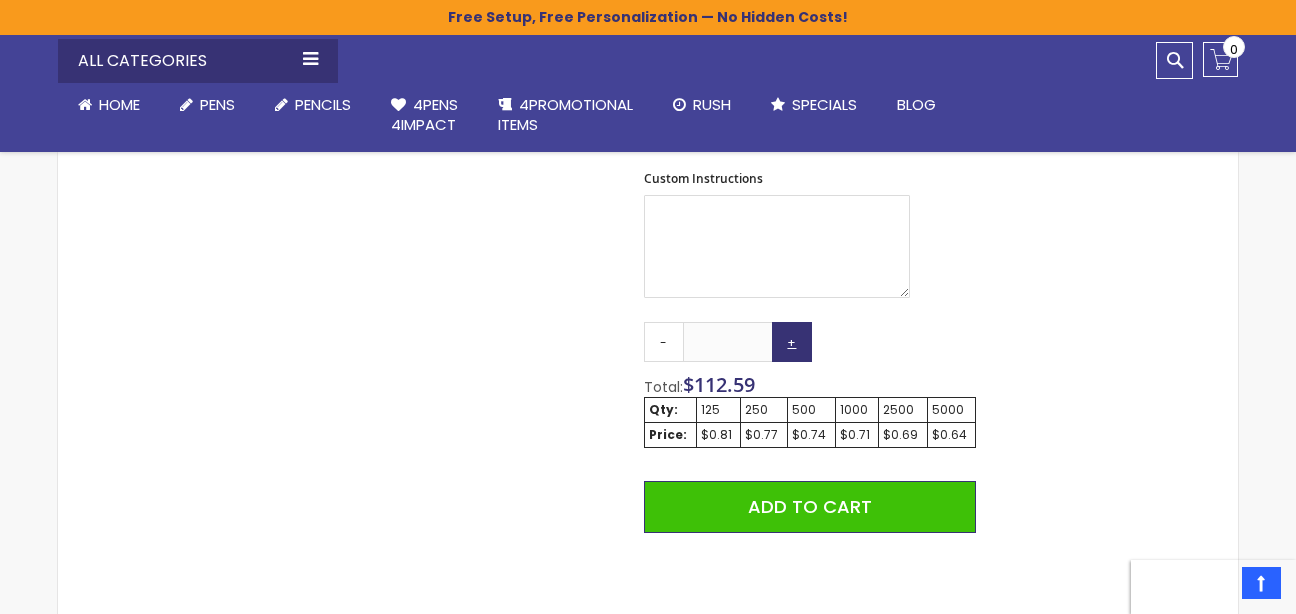 click on "+" at bounding box center [792, 342] 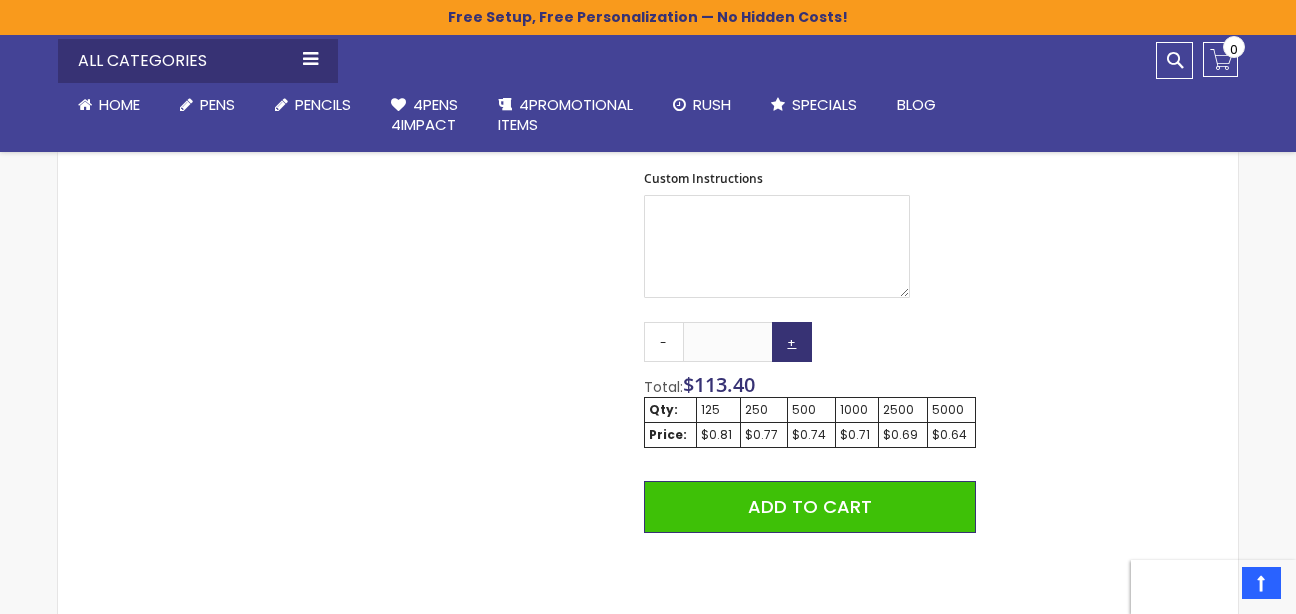 click on "+" at bounding box center [792, 342] 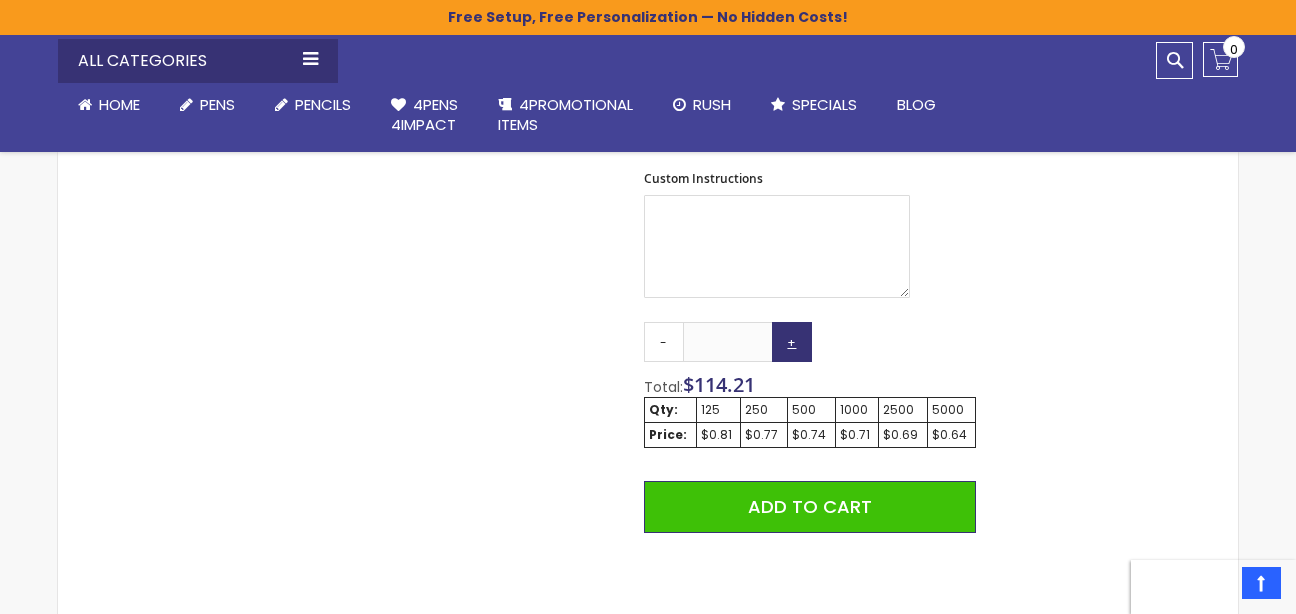 click on "+" at bounding box center (792, 342) 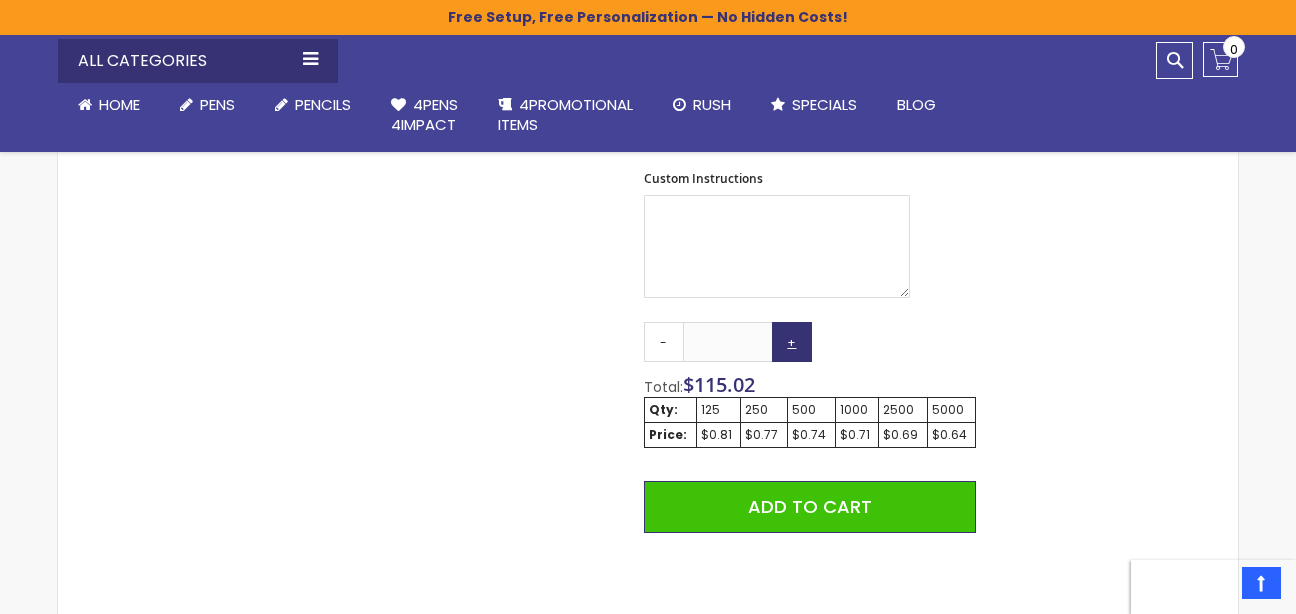 click on "+" at bounding box center (792, 342) 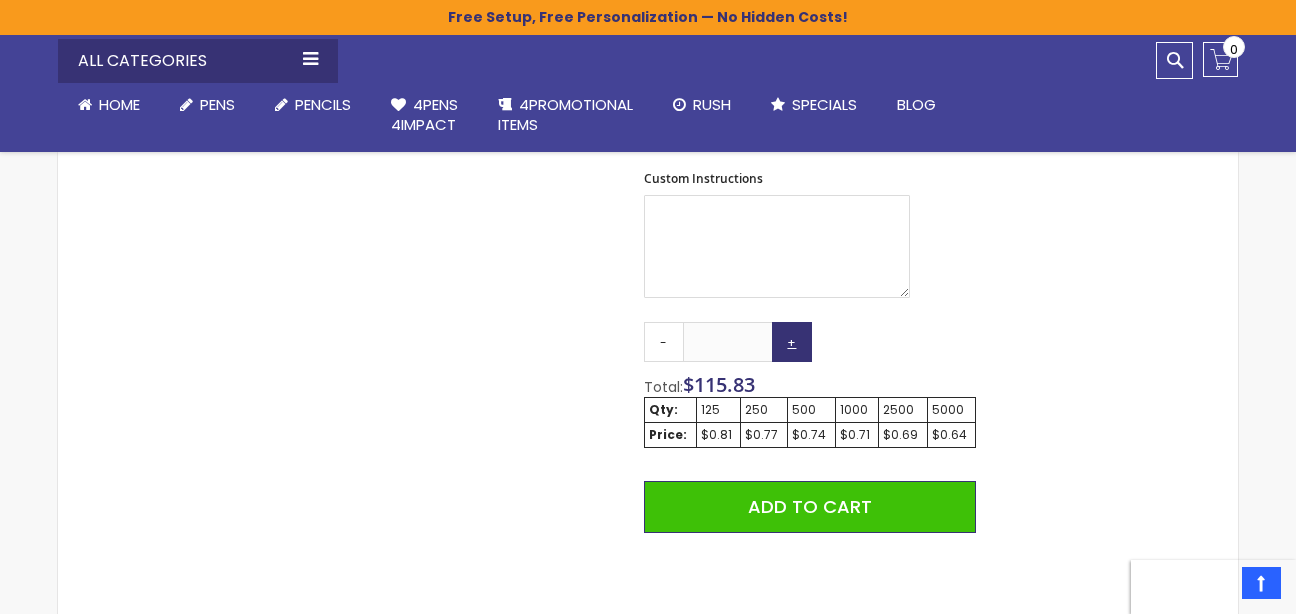 click on "+" at bounding box center [792, 342] 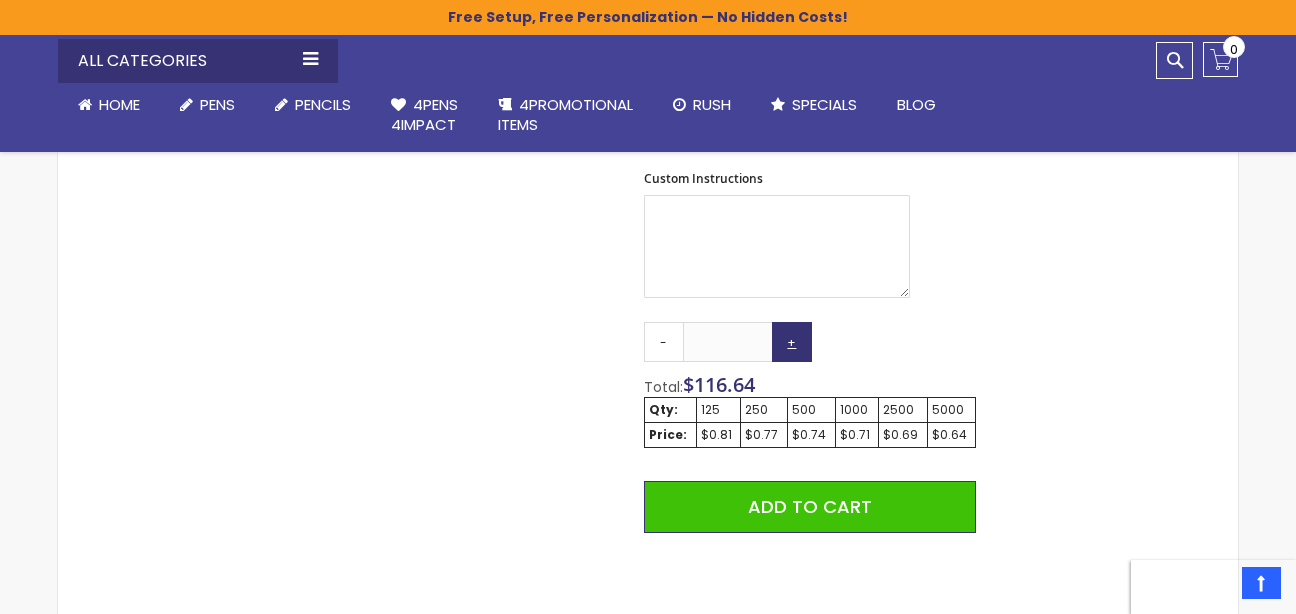click on "+" at bounding box center (792, 342) 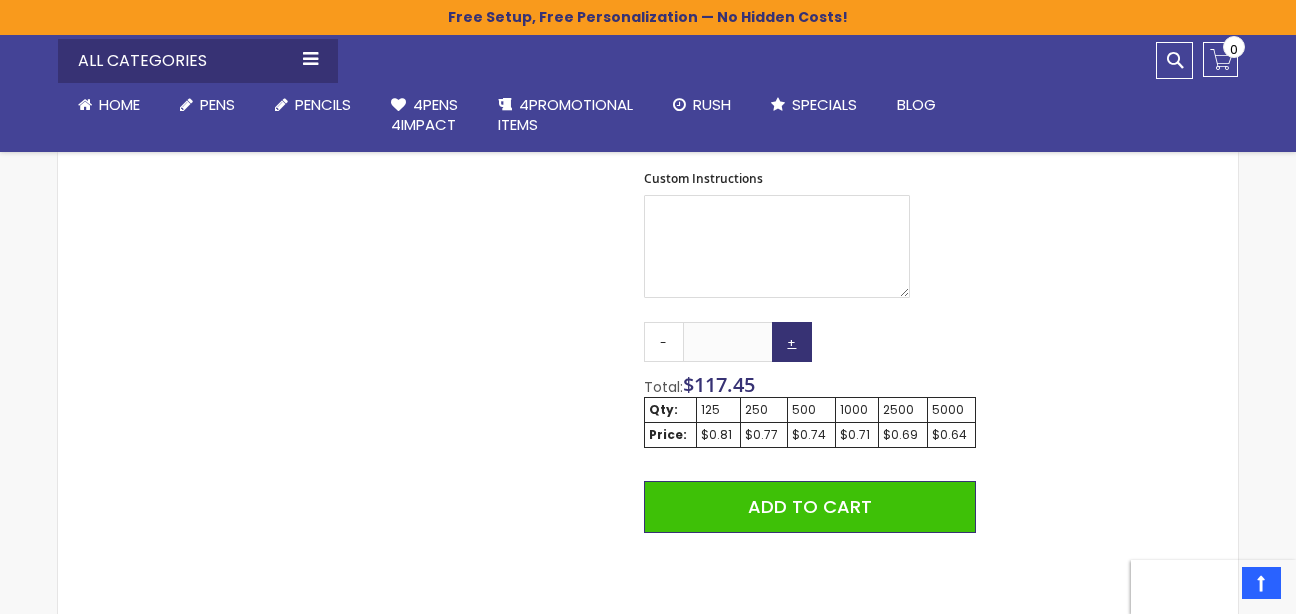 click on "+" at bounding box center (792, 342) 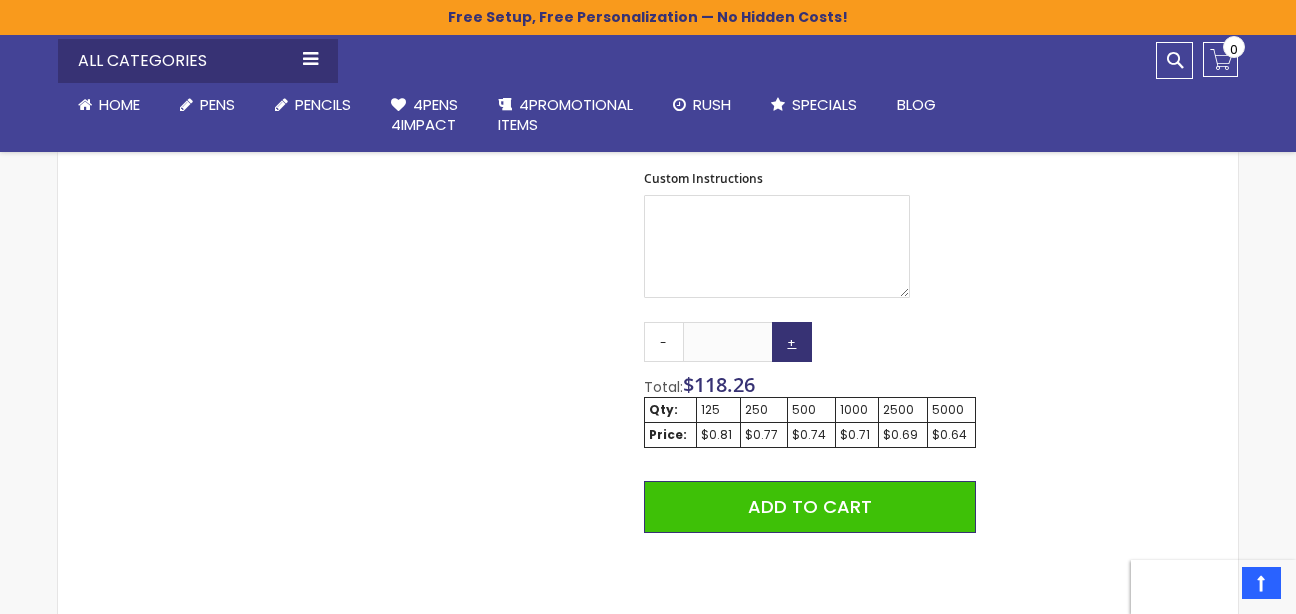 click on "+" at bounding box center (792, 342) 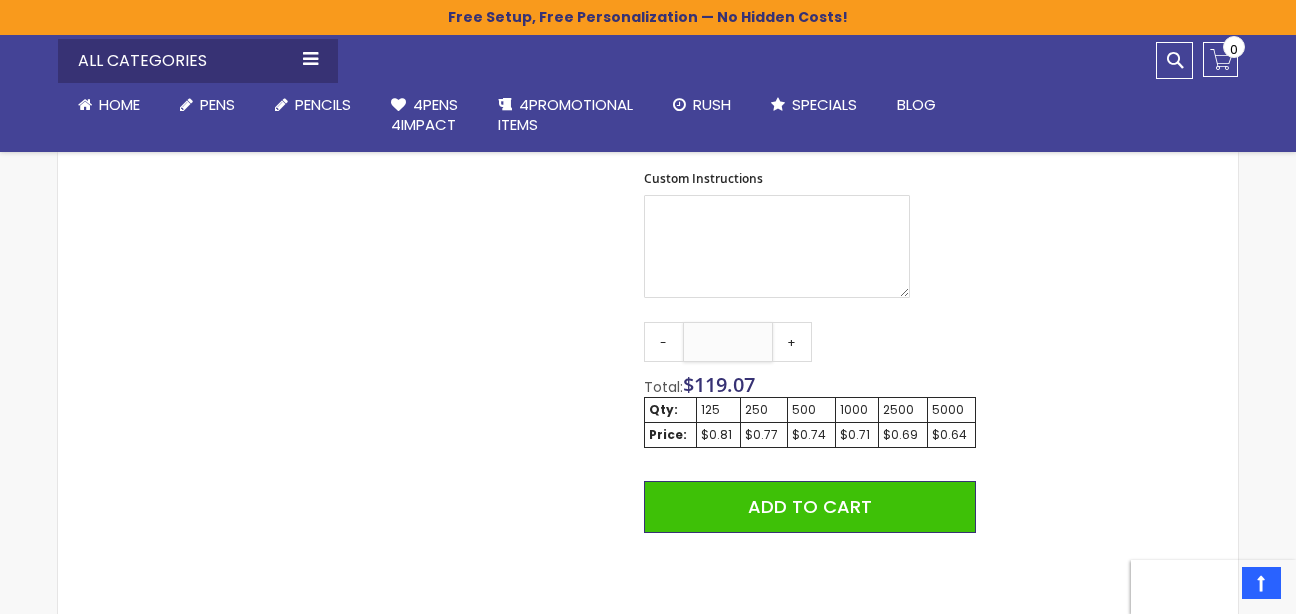 drag, startPoint x: 754, startPoint y: 311, endPoint x: 711, endPoint y: 348, distance: 56.727417 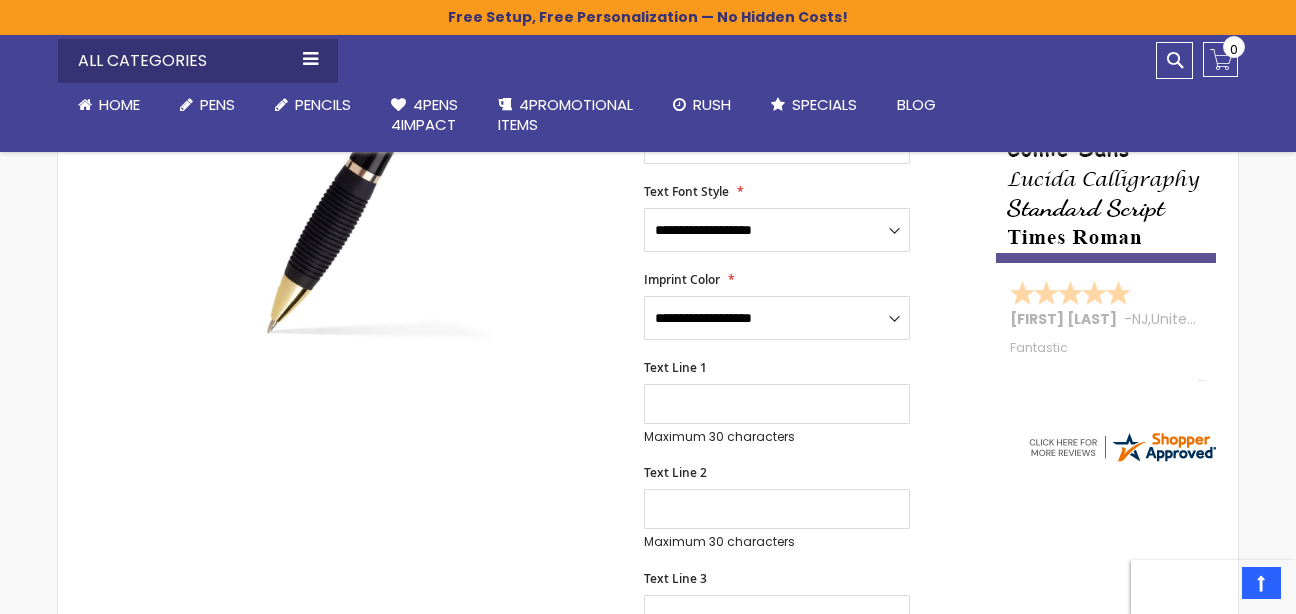 scroll, scrollTop: 200, scrollLeft: 0, axis: vertical 